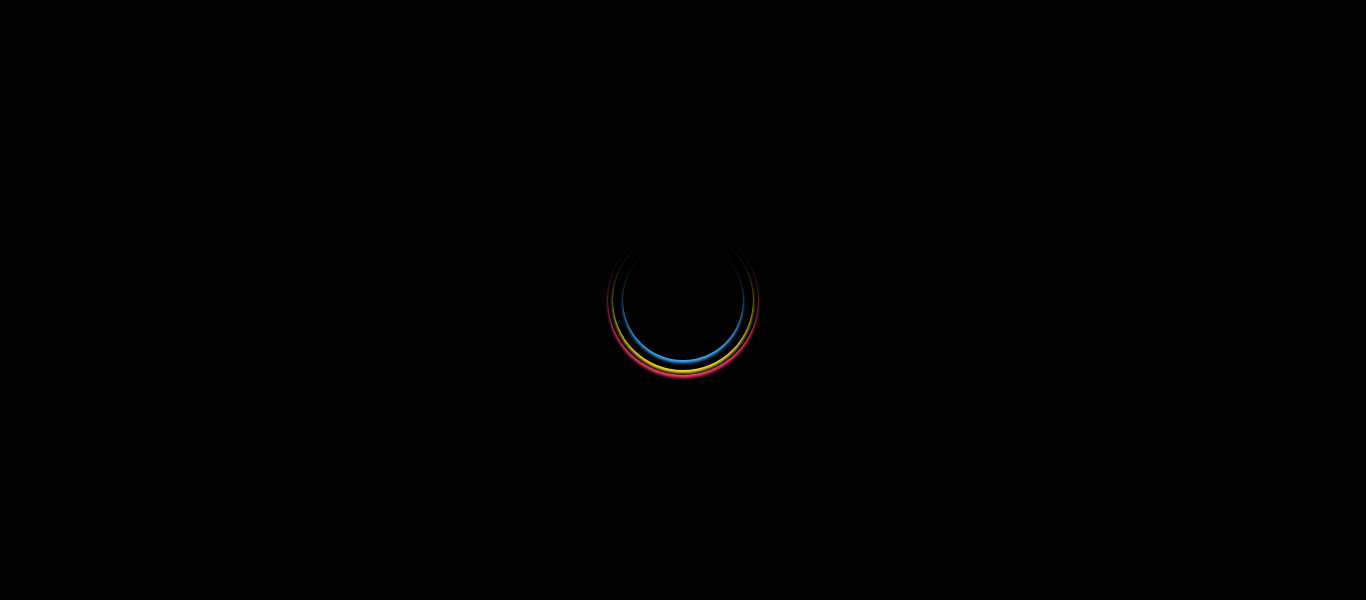 scroll, scrollTop: 0, scrollLeft: 0, axis: both 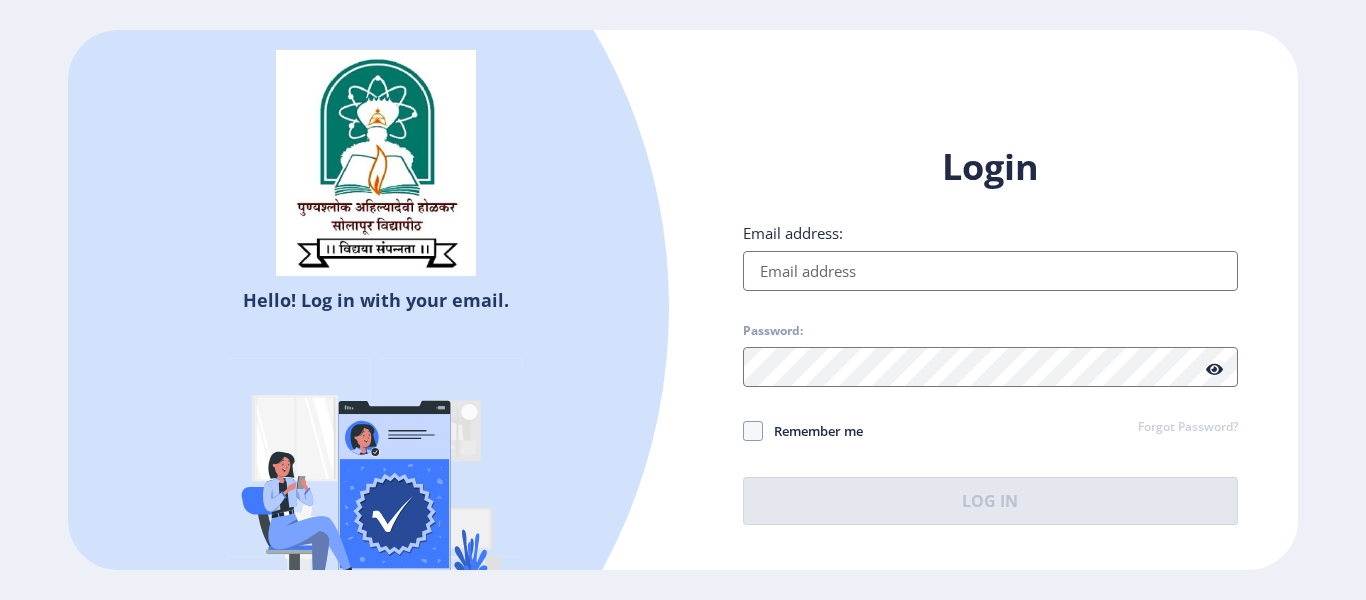 click on "Email address:" at bounding box center (990, 271) 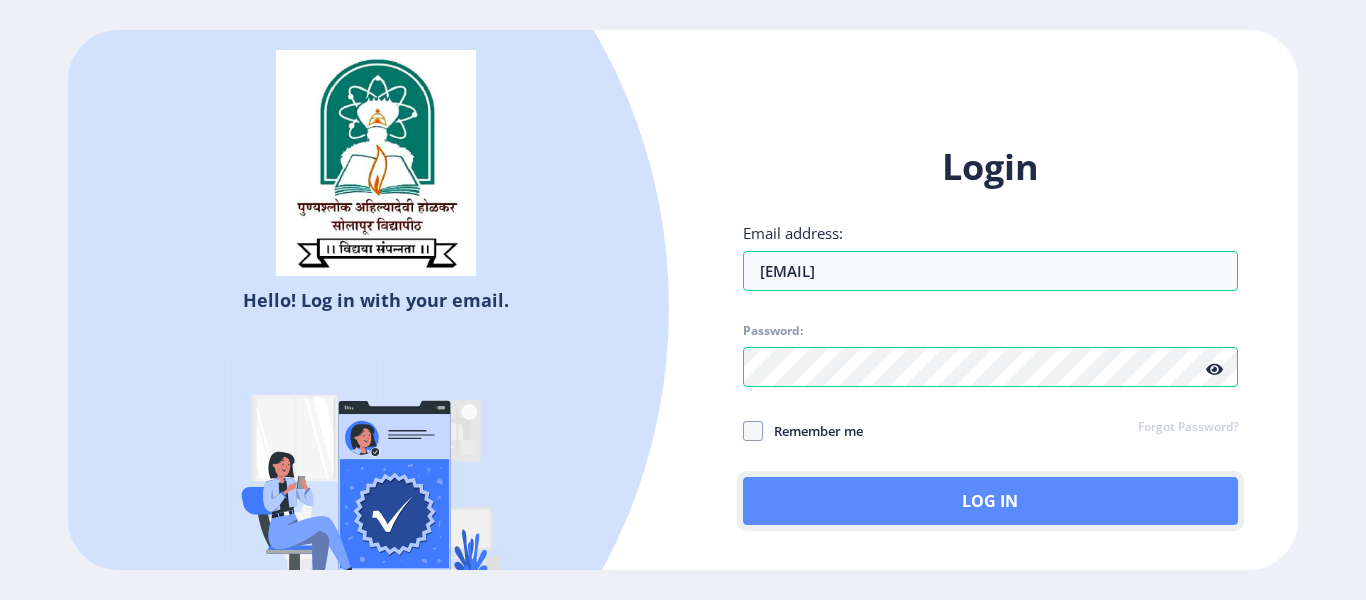 click on "Log In" 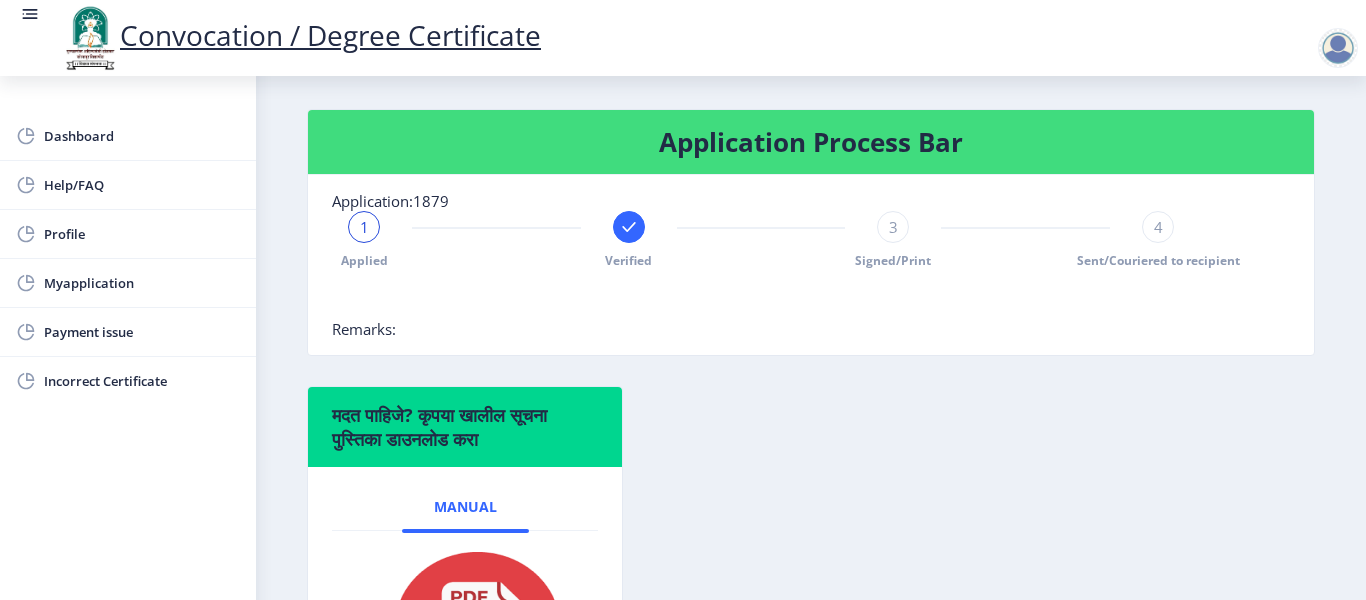 scroll, scrollTop: 400, scrollLeft: 0, axis: vertical 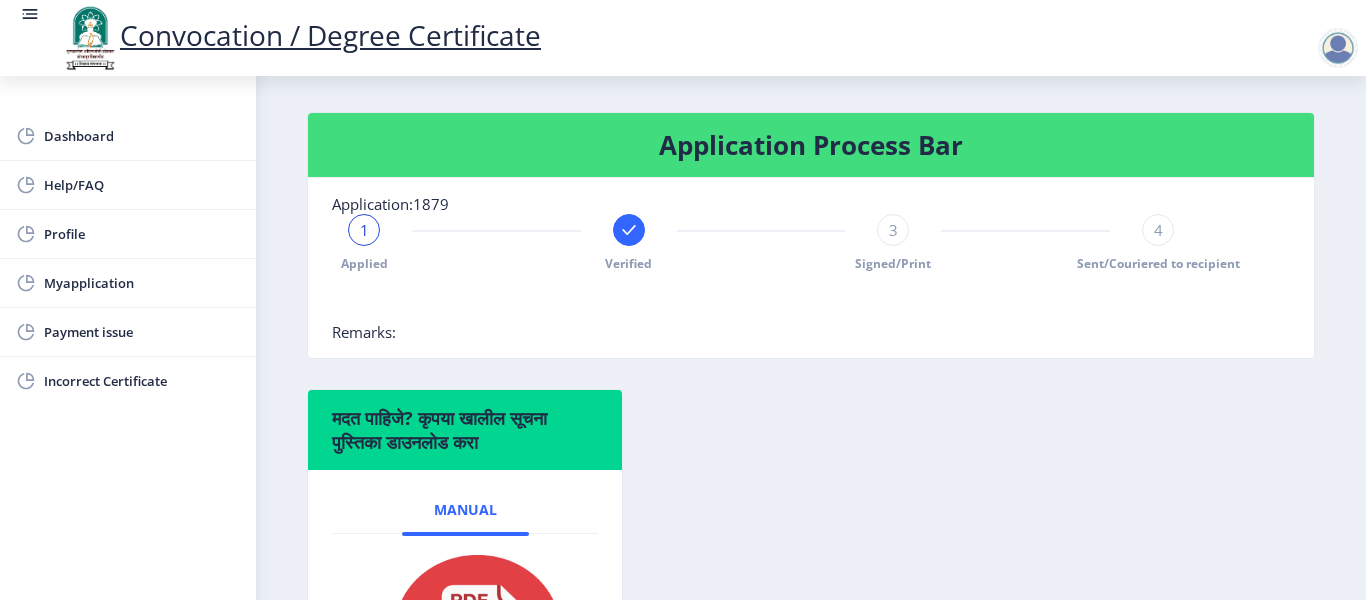 click on "1" 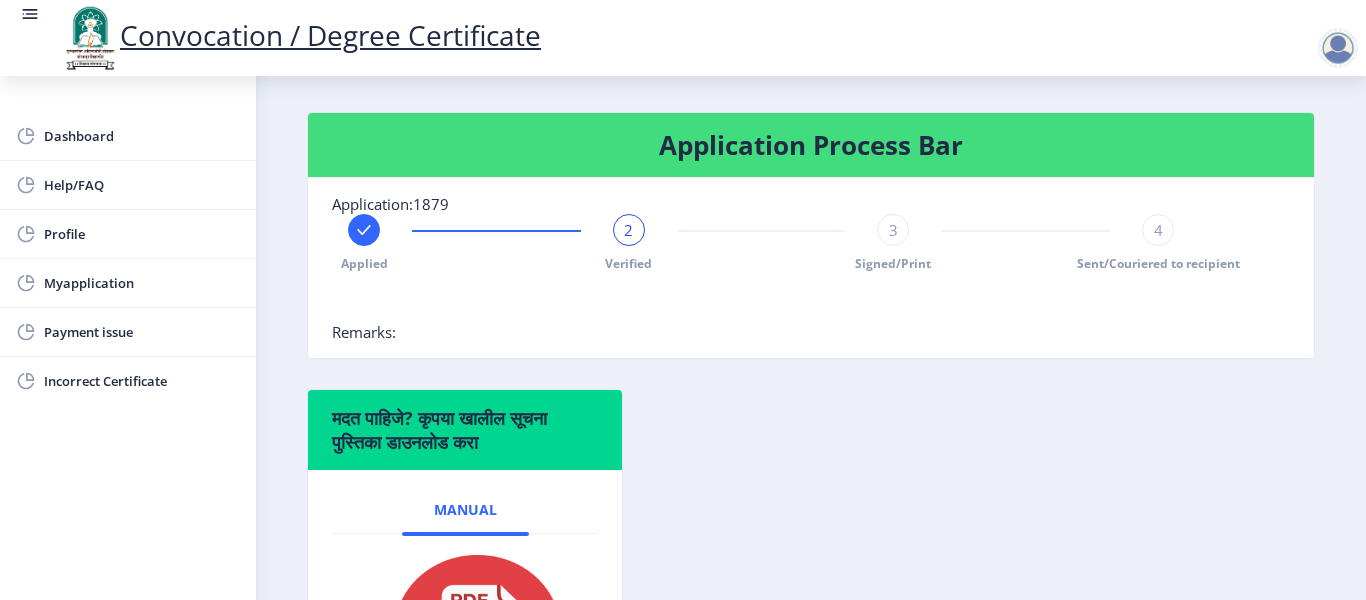 click on "2" 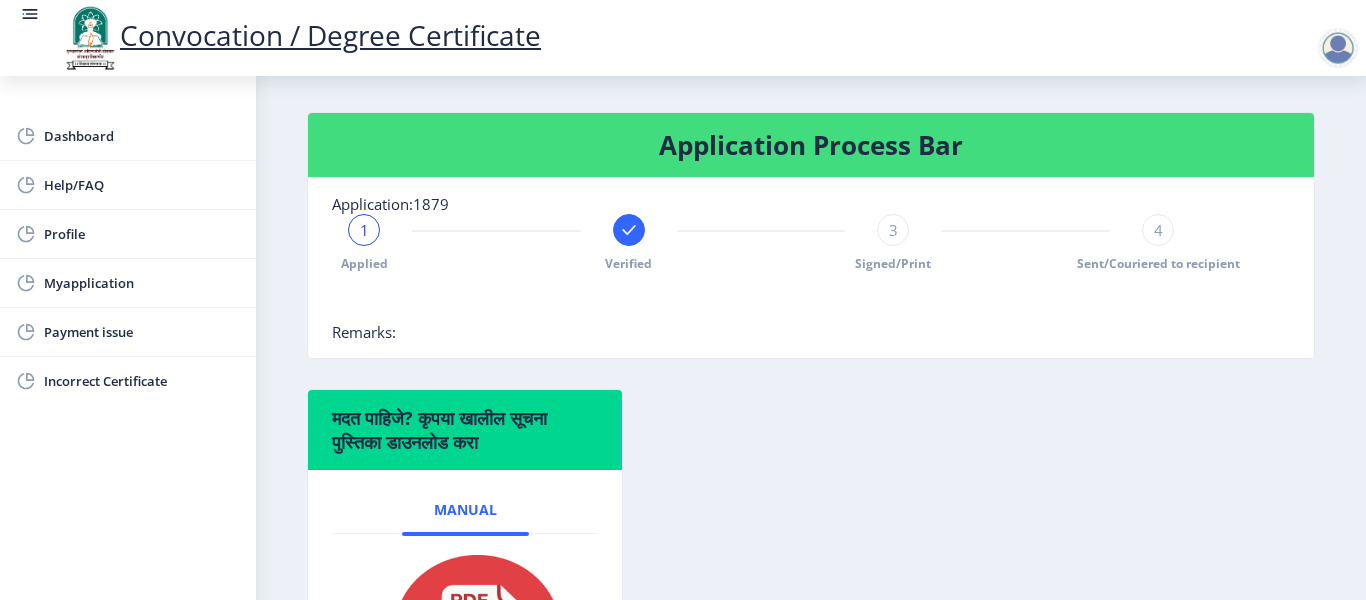 click on "3" 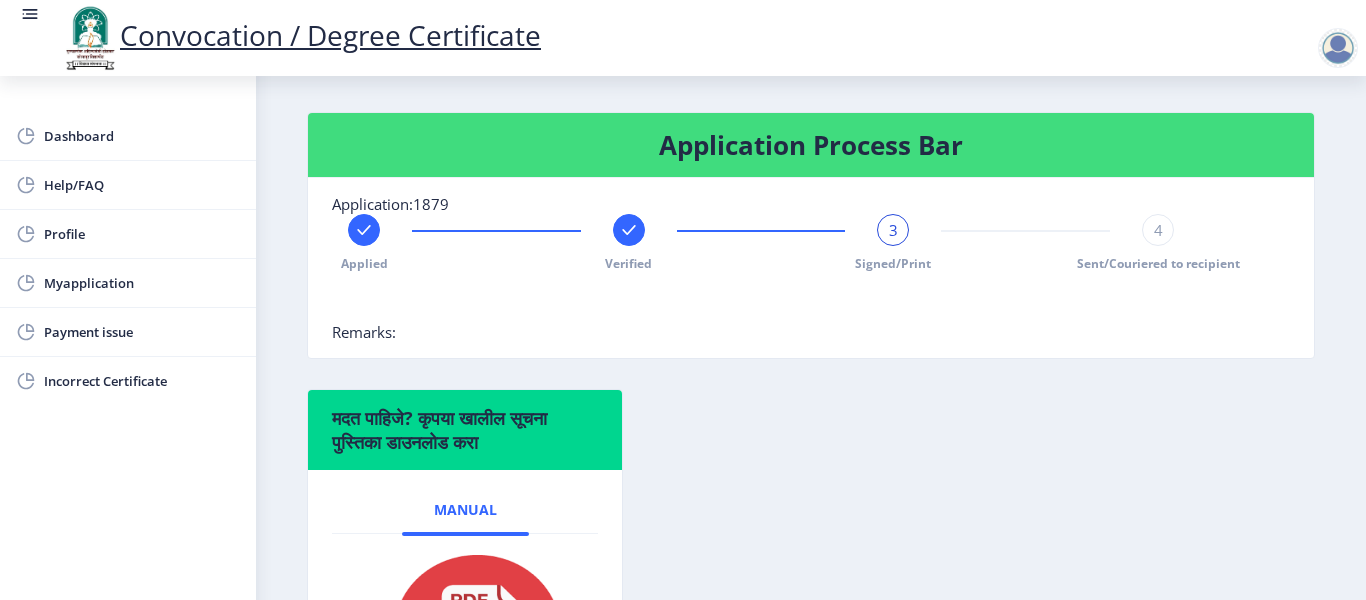 click on "3" 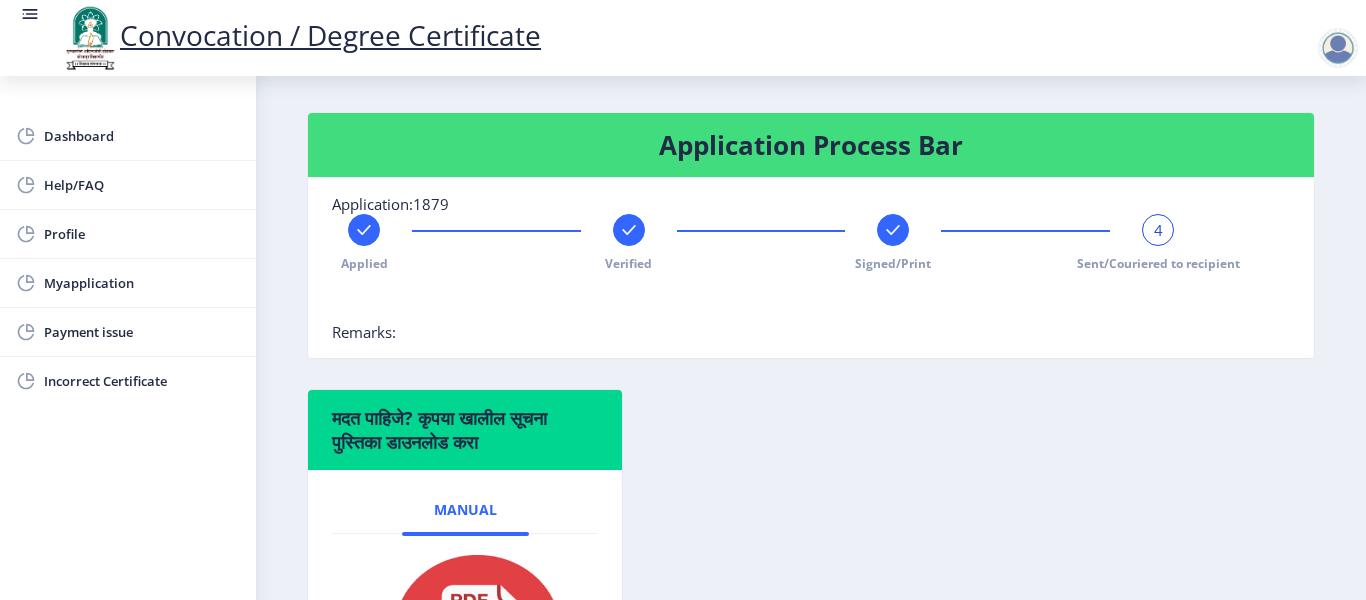 click on "4" 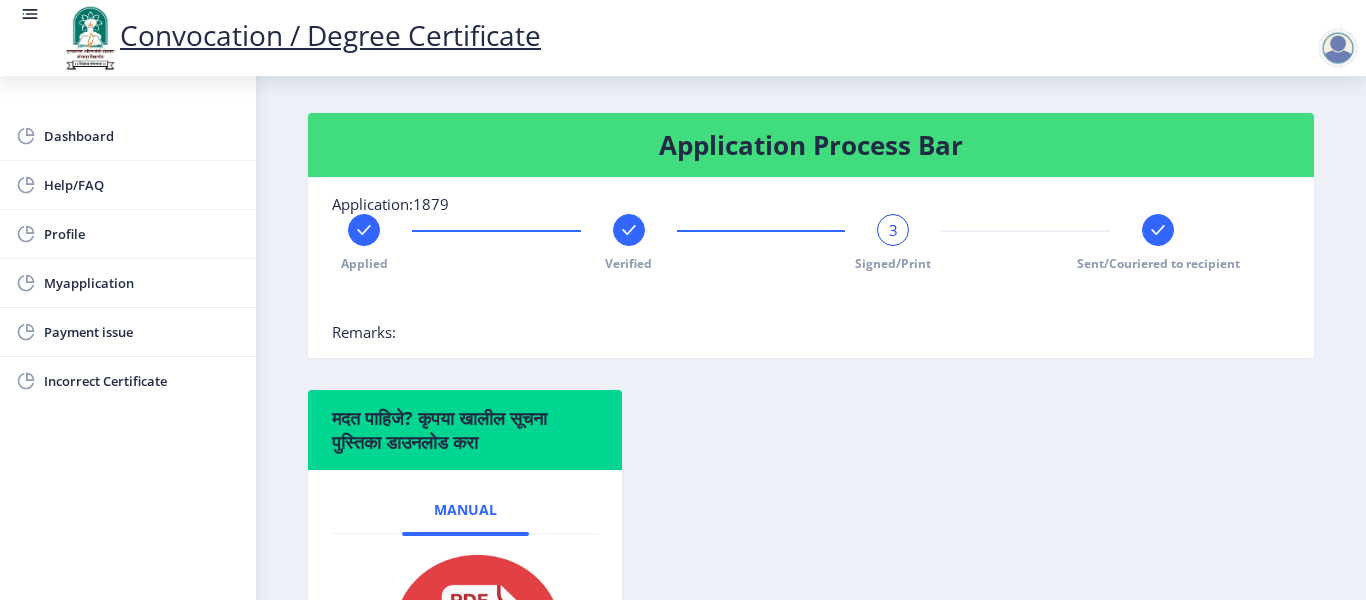 click 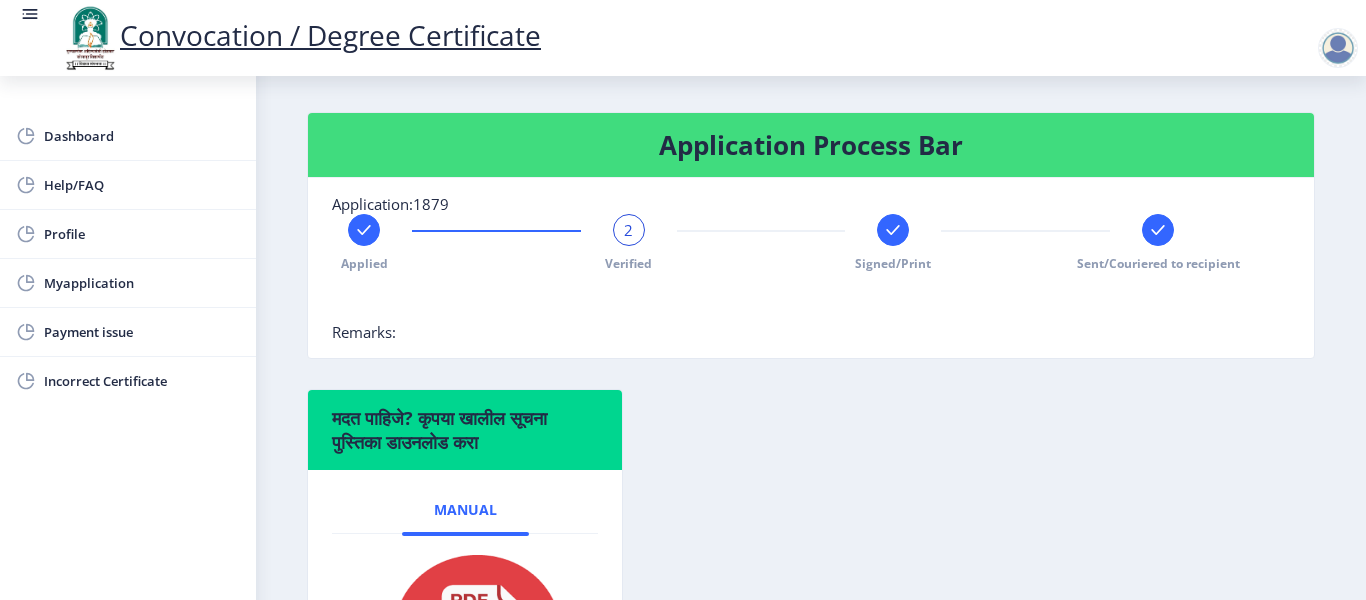 click on "2" 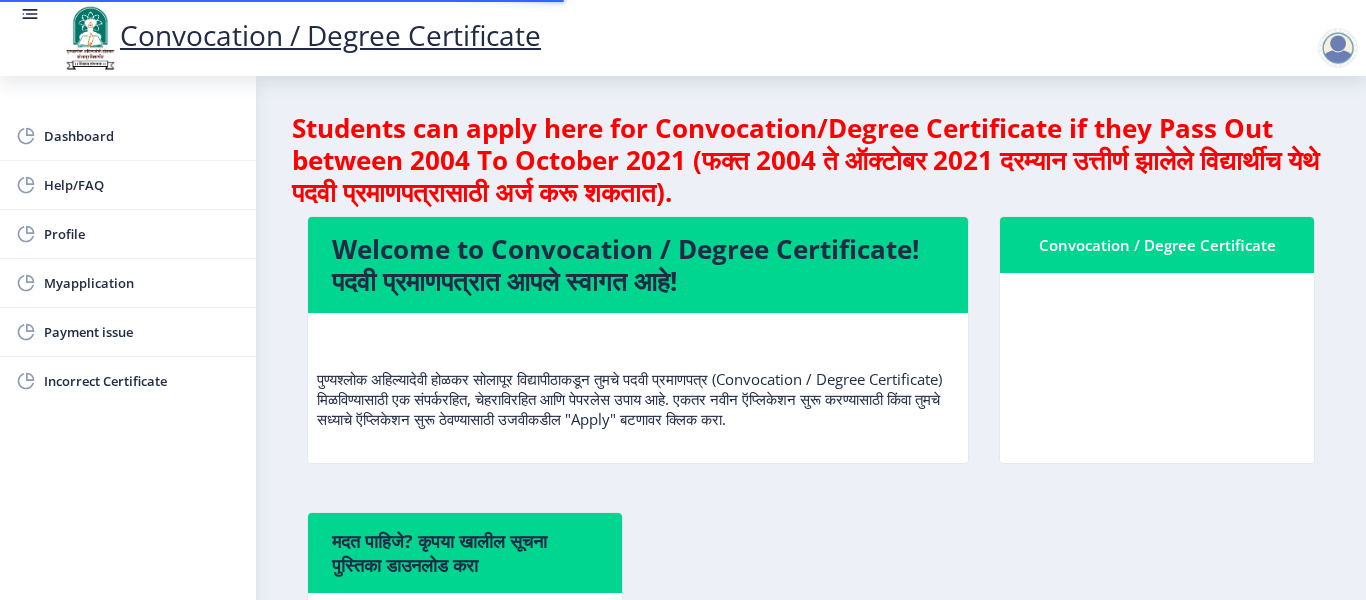 scroll, scrollTop: 0, scrollLeft: 0, axis: both 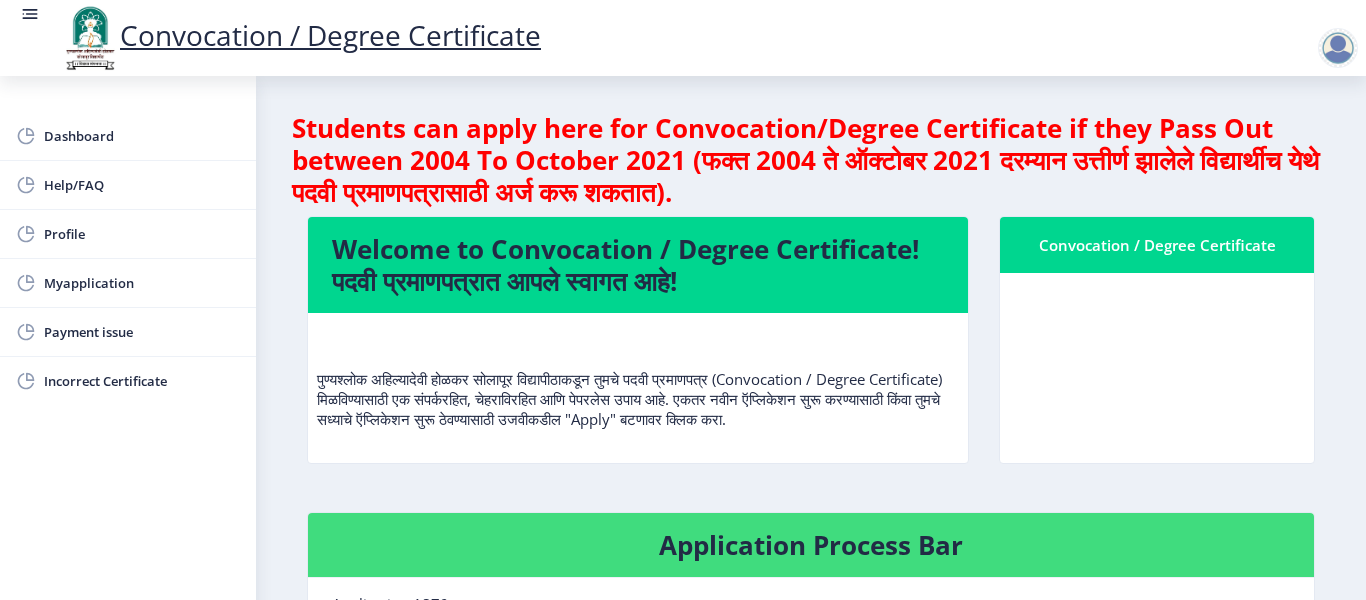 click on "Convocation / Degree Certificate" 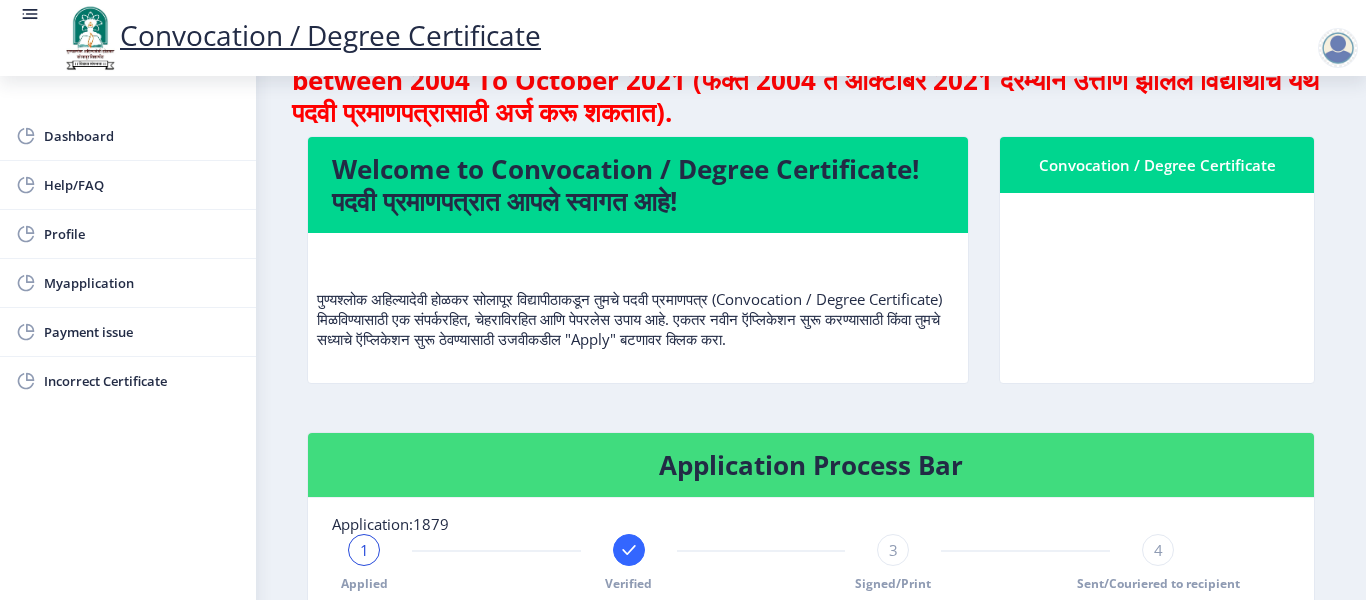 scroll, scrollTop: 0, scrollLeft: 0, axis: both 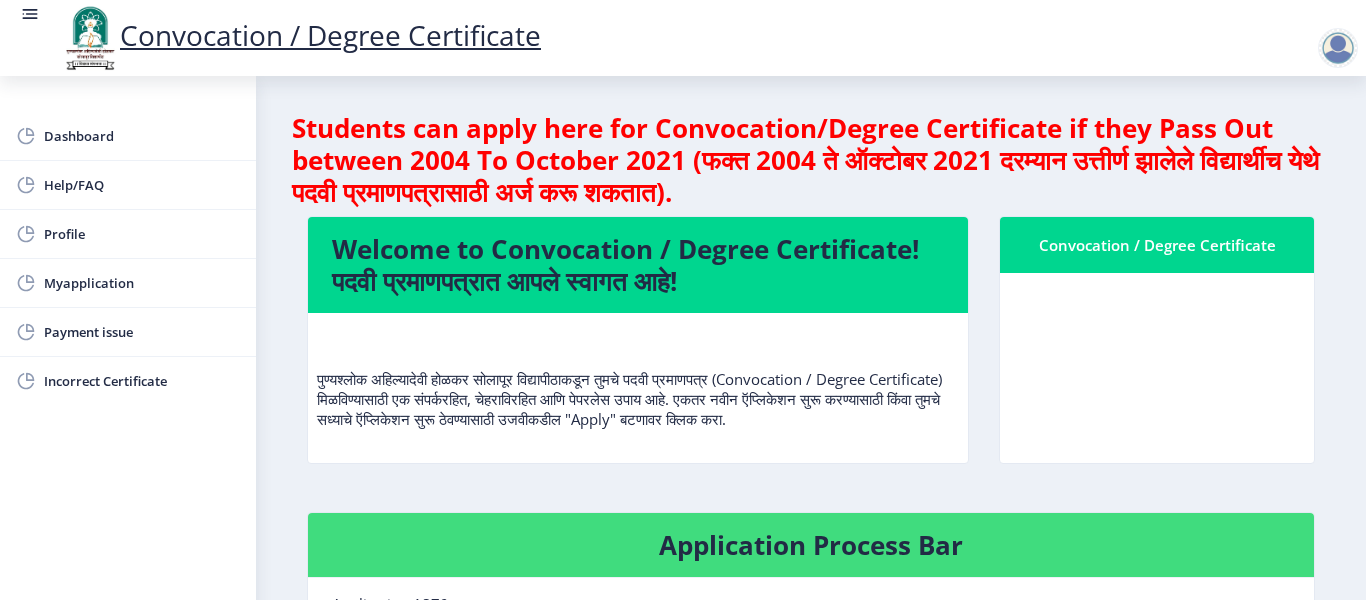 click on "Convocation / Degree Certificate" 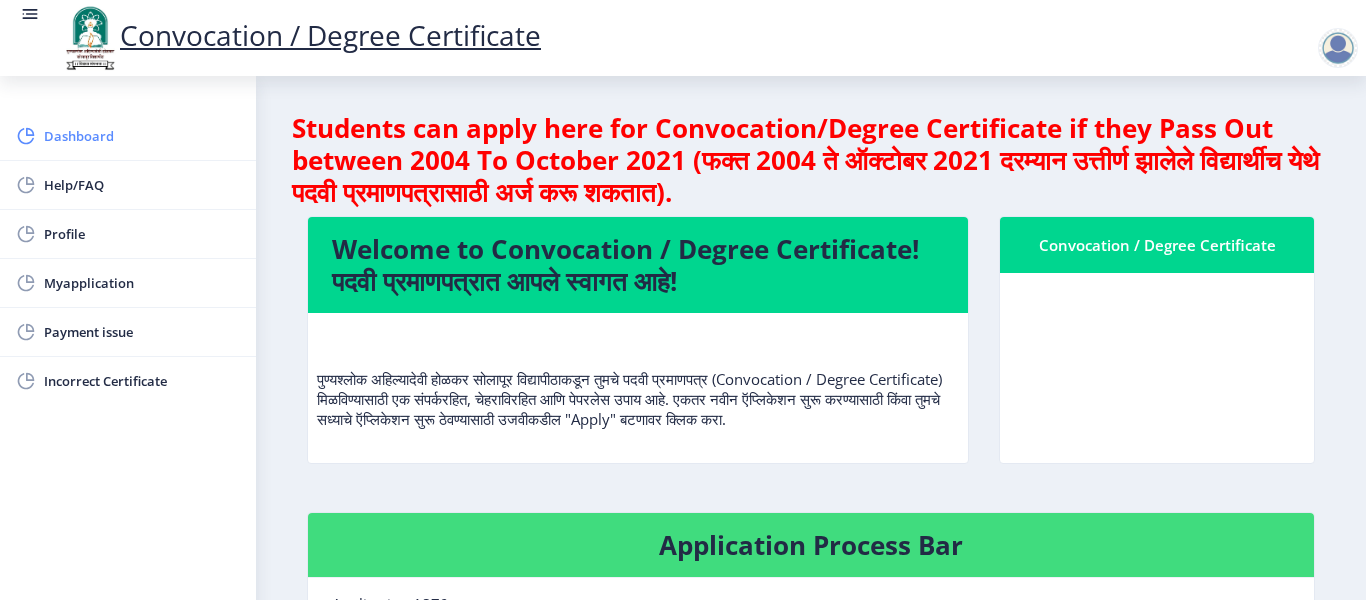 click on "Dashboard" 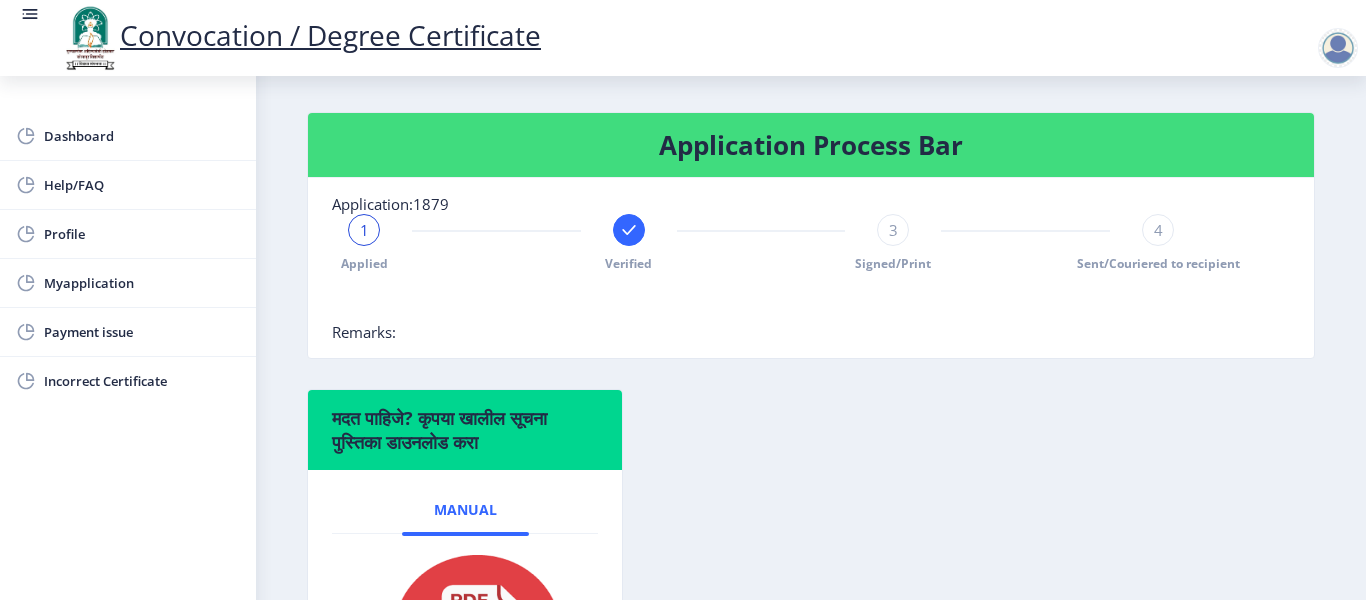 scroll, scrollTop: 500, scrollLeft: 0, axis: vertical 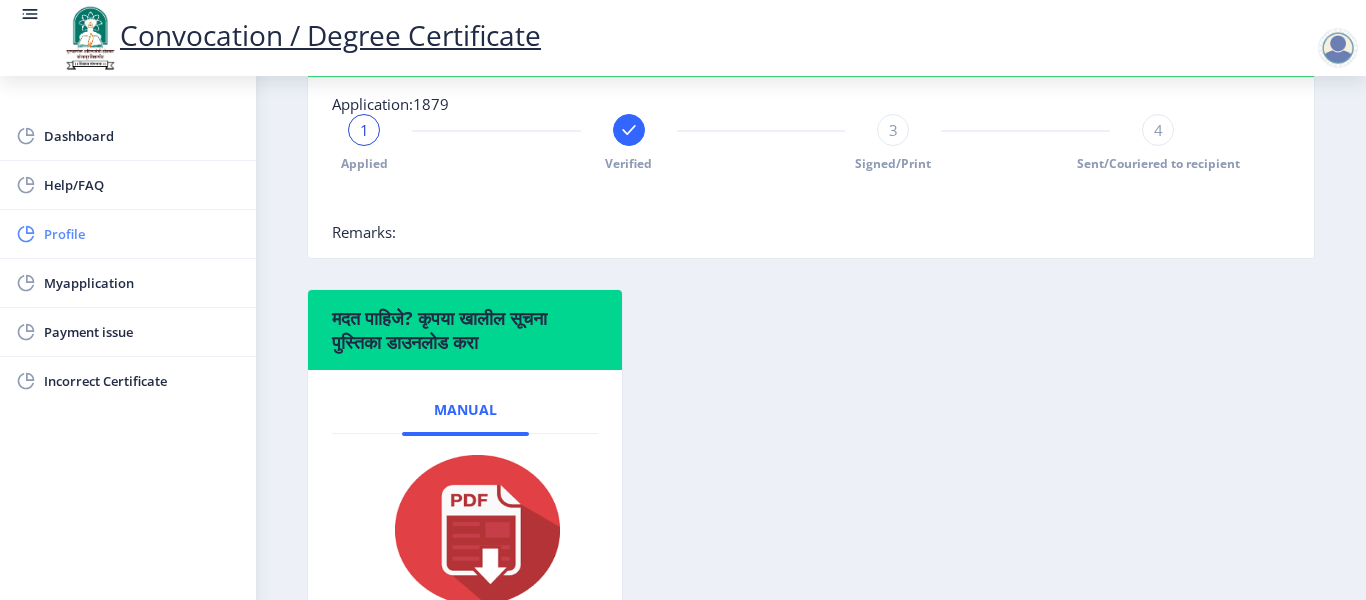 click on "Profile" 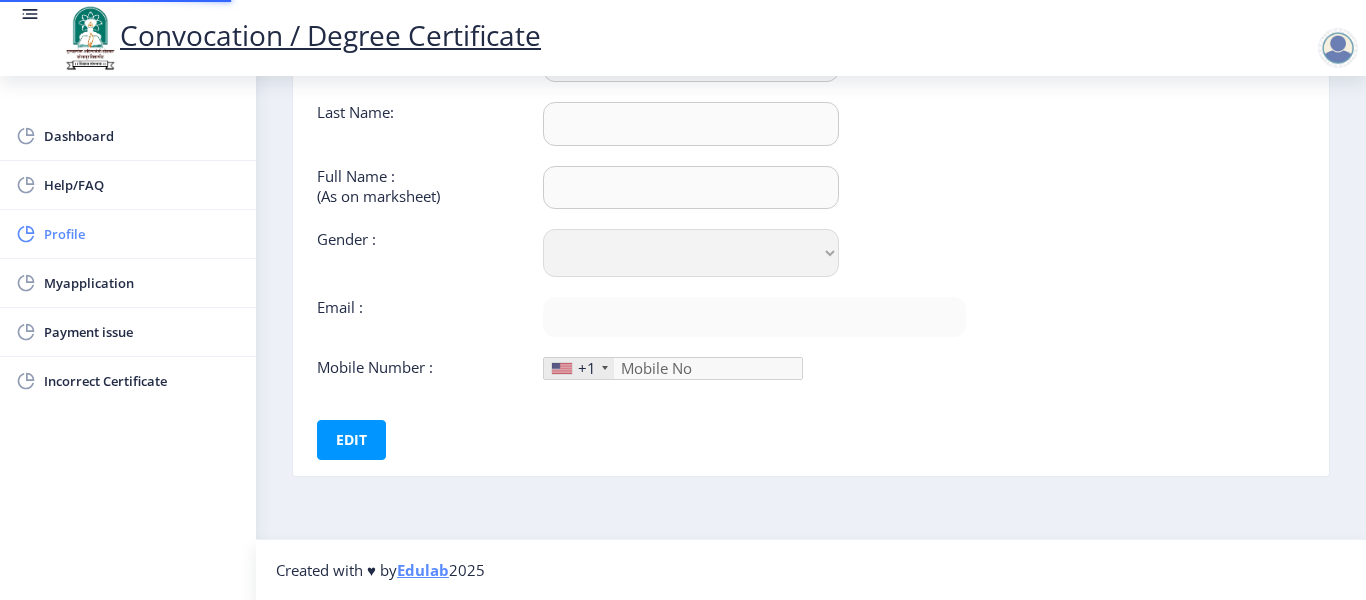 type on "[FIRST]" 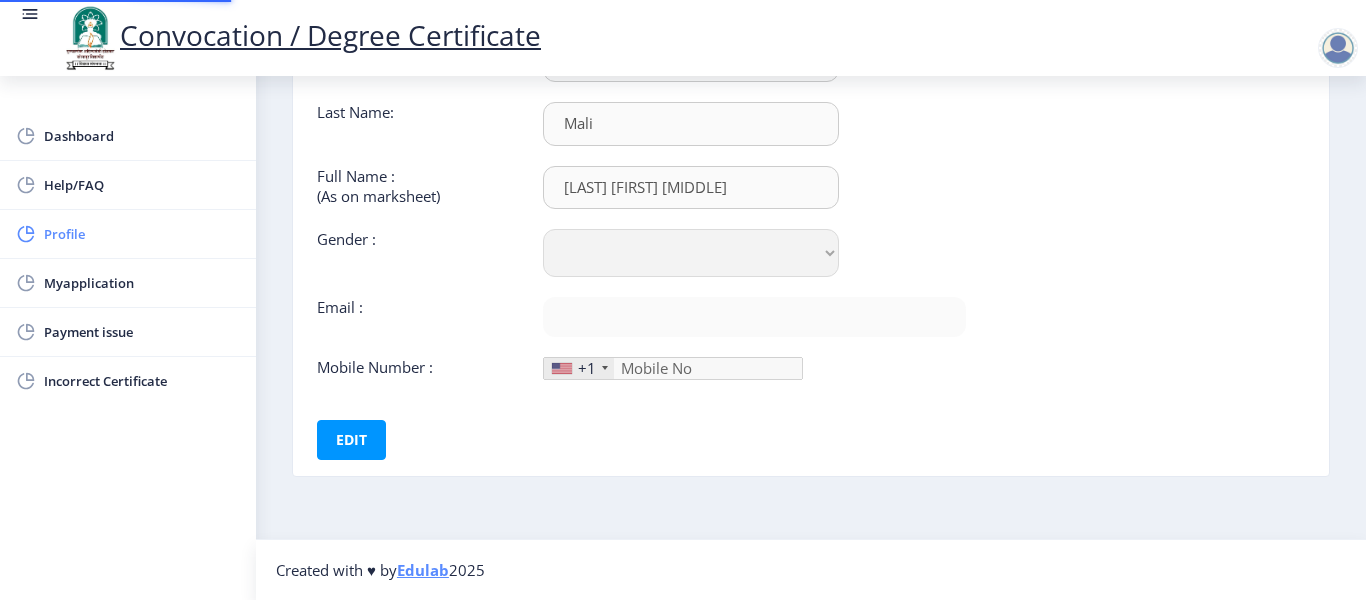 select on "Male" 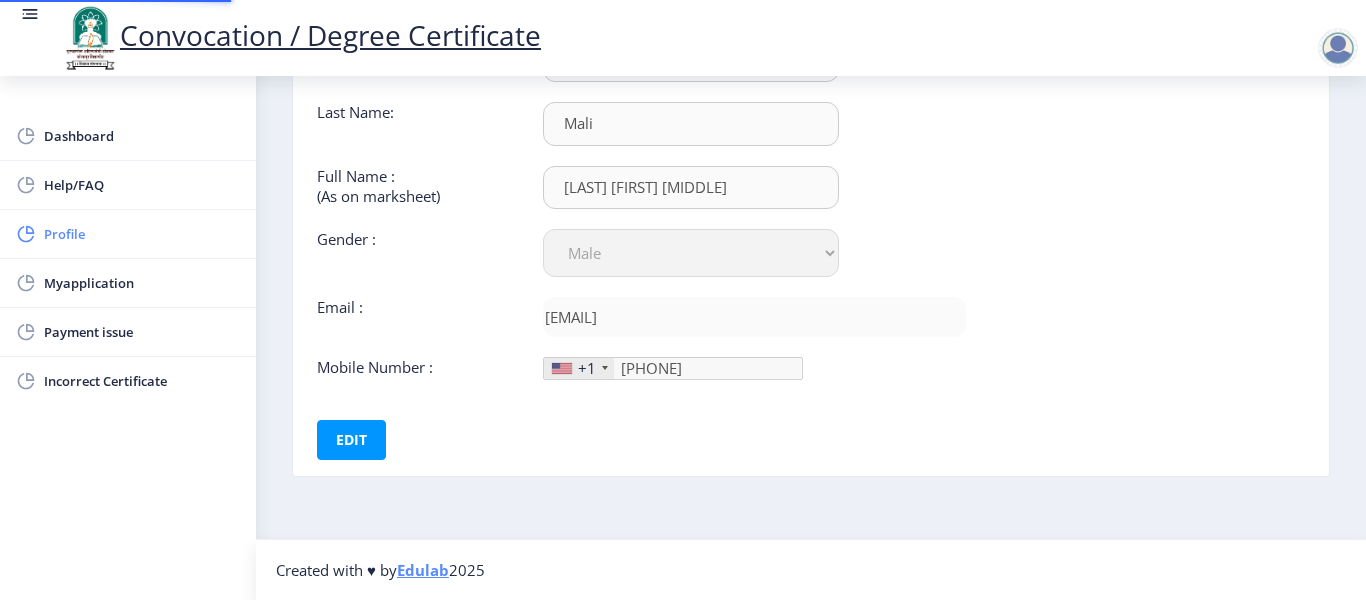 scroll, scrollTop: 0, scrollLeft: 0, axis: both 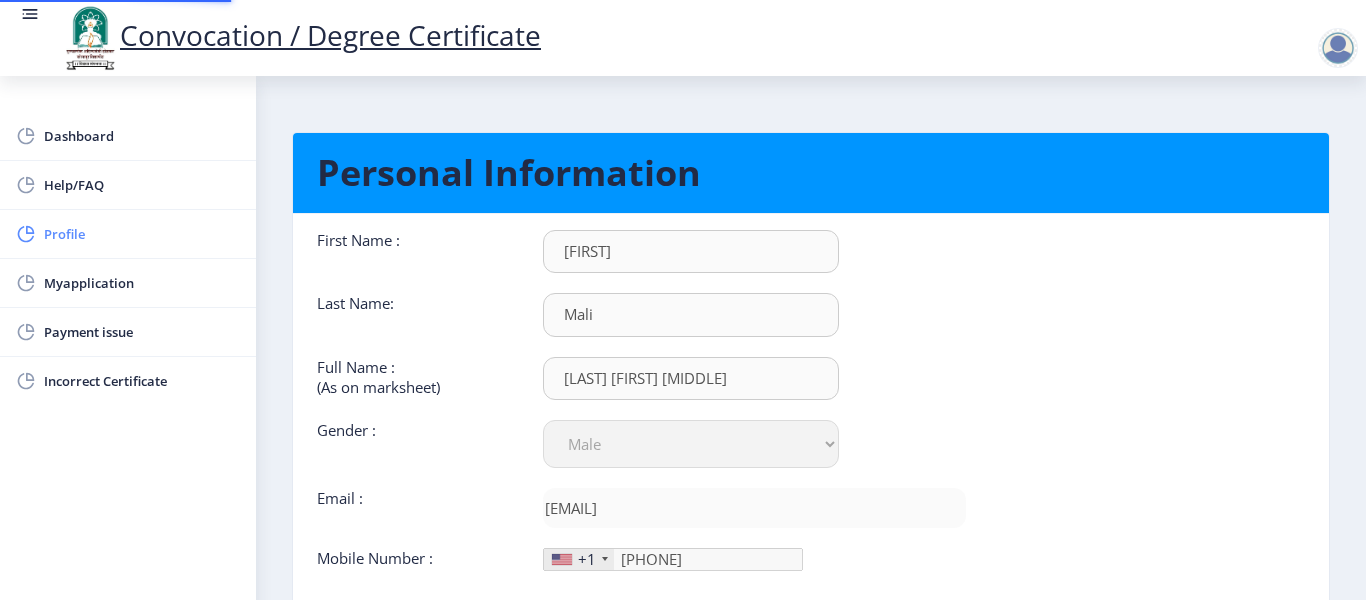 type on "[PHONE]" 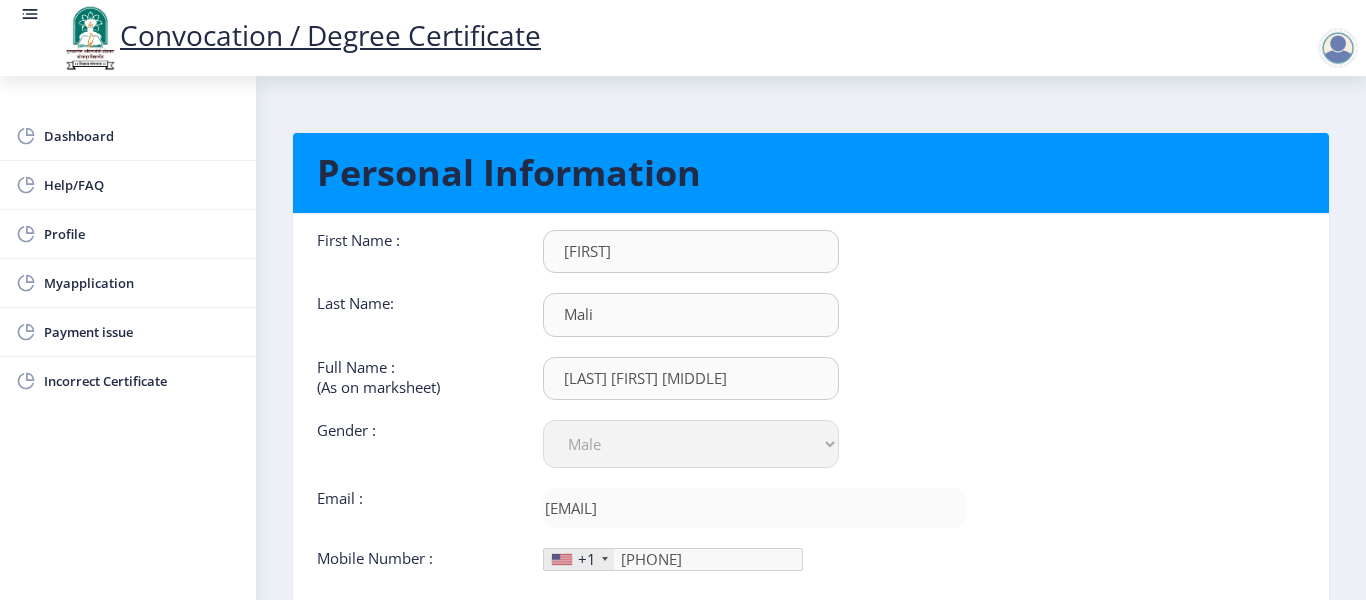 click on "[FIRST]" at bounding box center [691, 251] 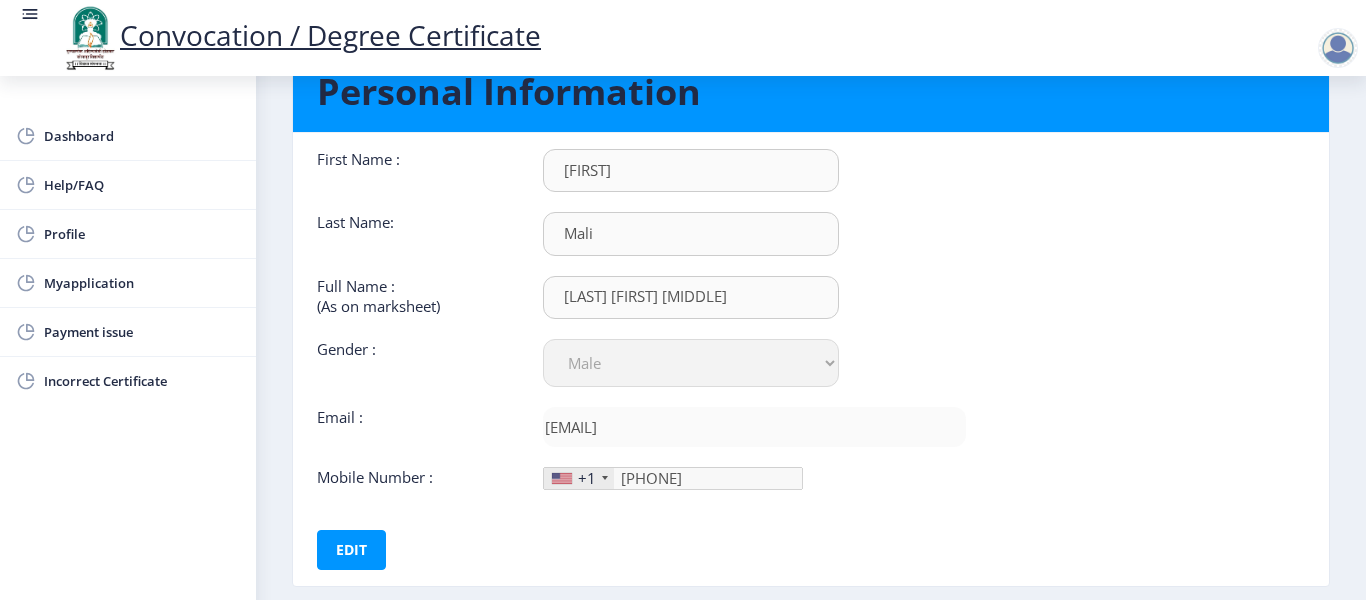 scroll, scrollTop: 191, scrollLeft: 0, axis: vertical 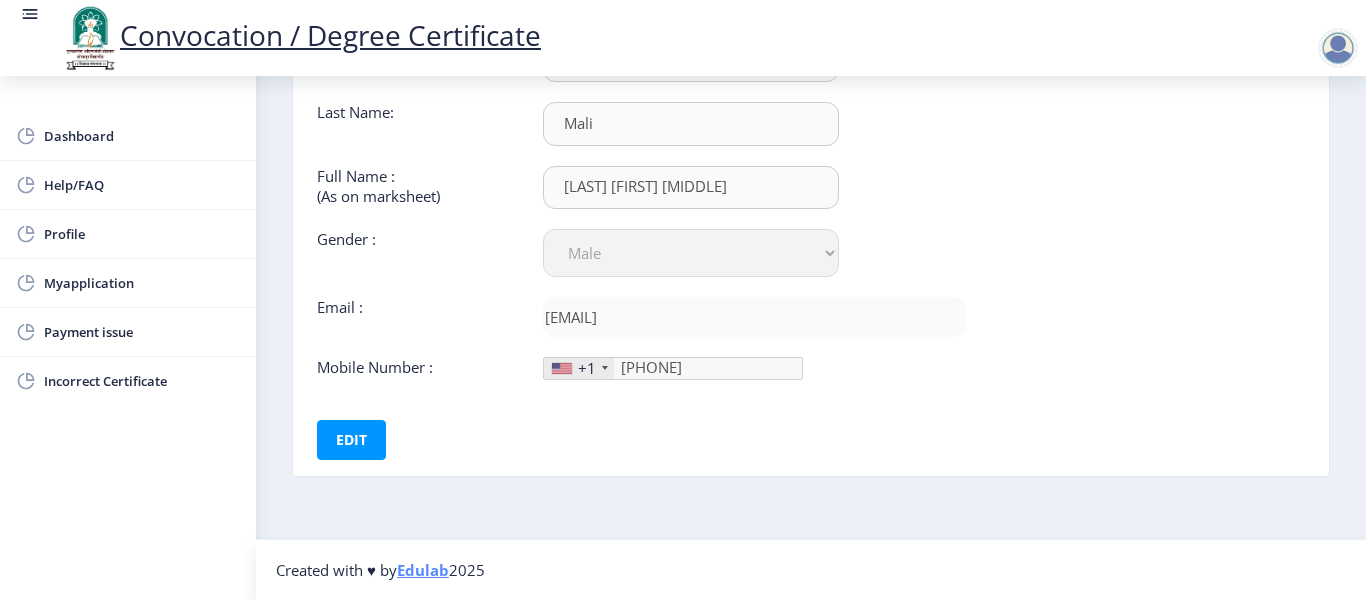 click on "[PHONE]" 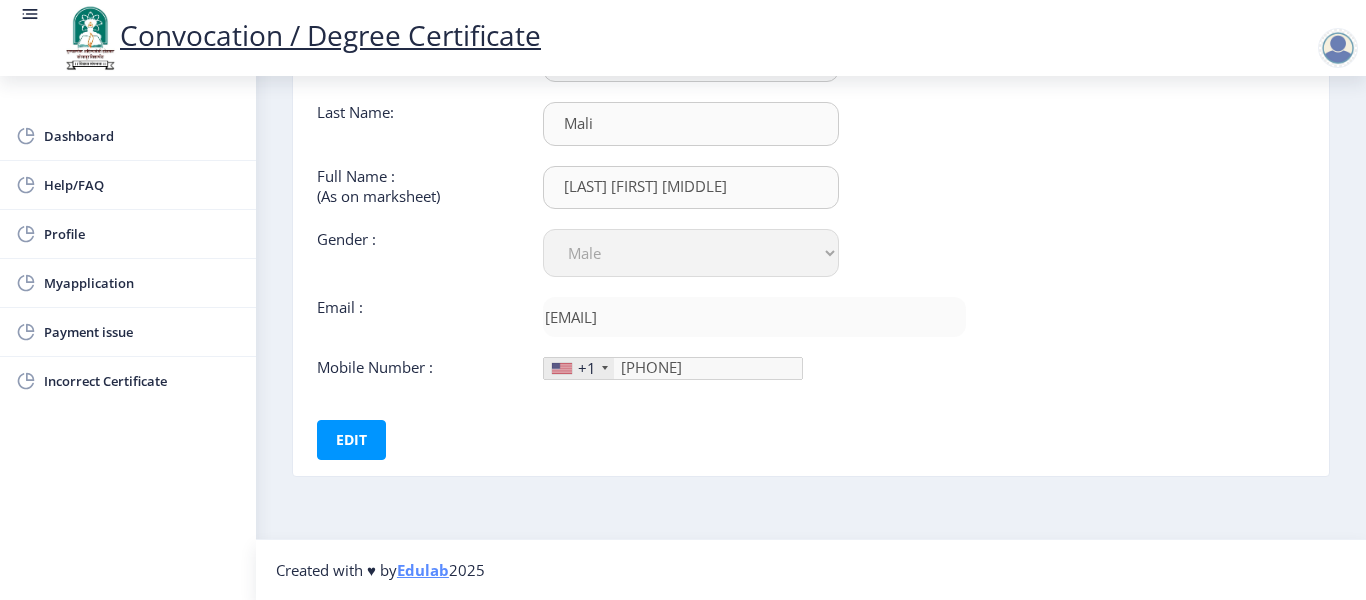 scroll, scrollTop: 91, scrollLeft: 0, axis: vertical 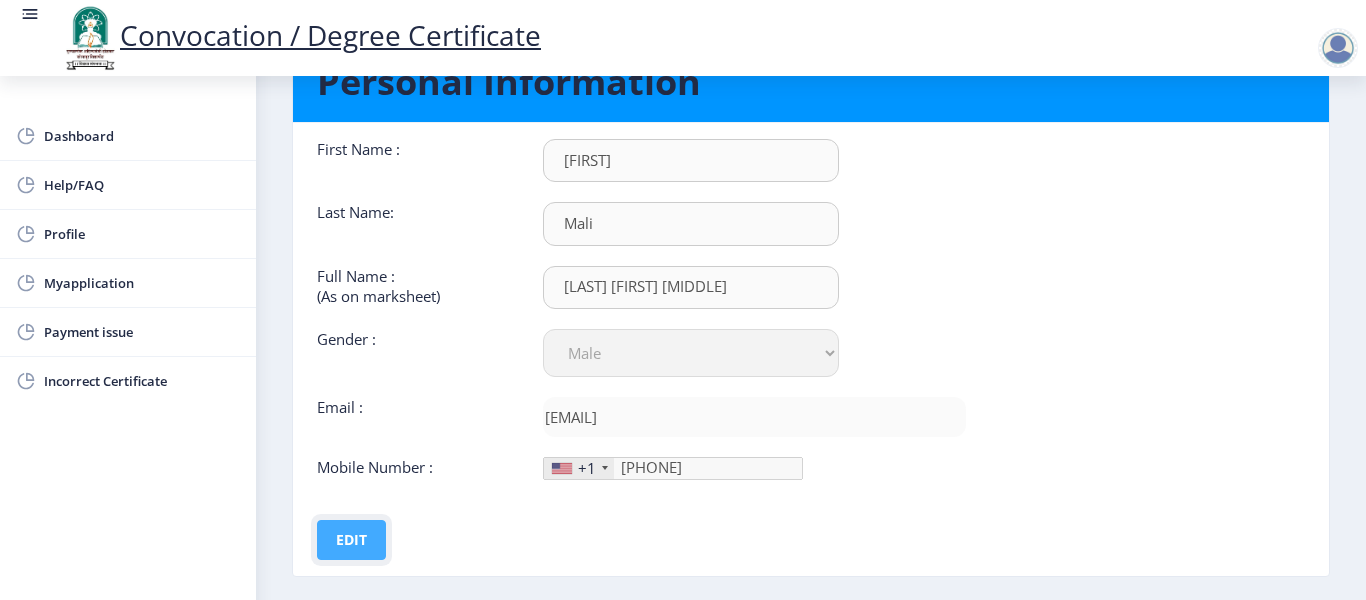 click on "Edit" 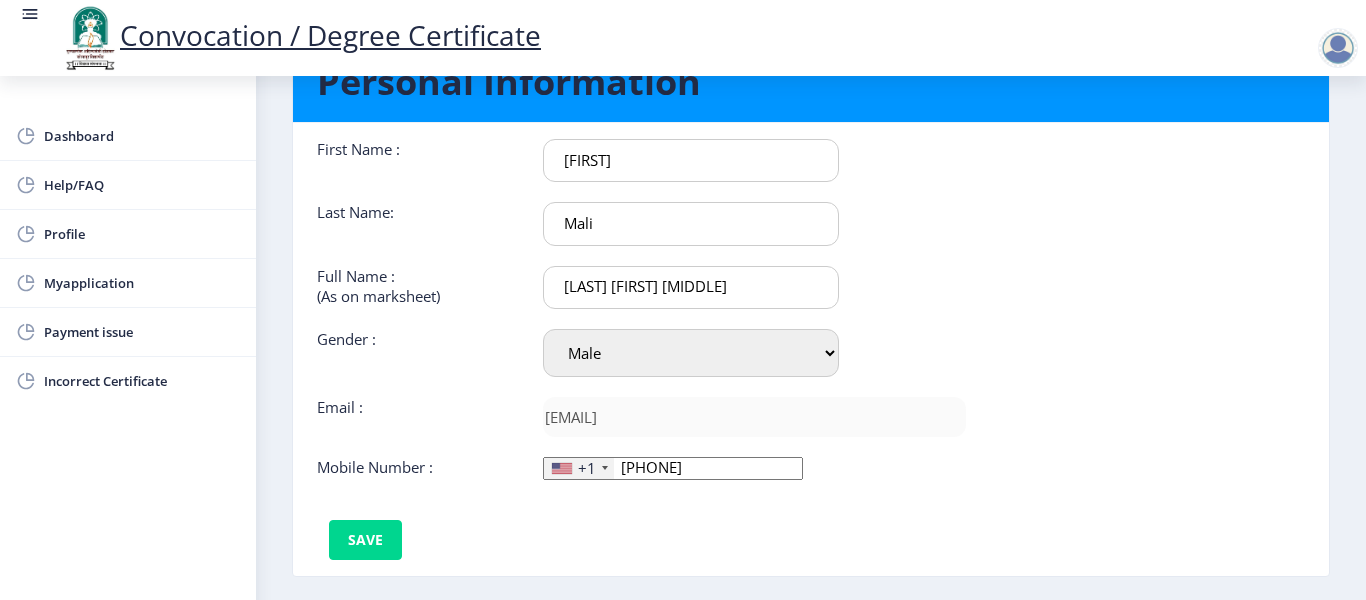click on "[PHONE]" 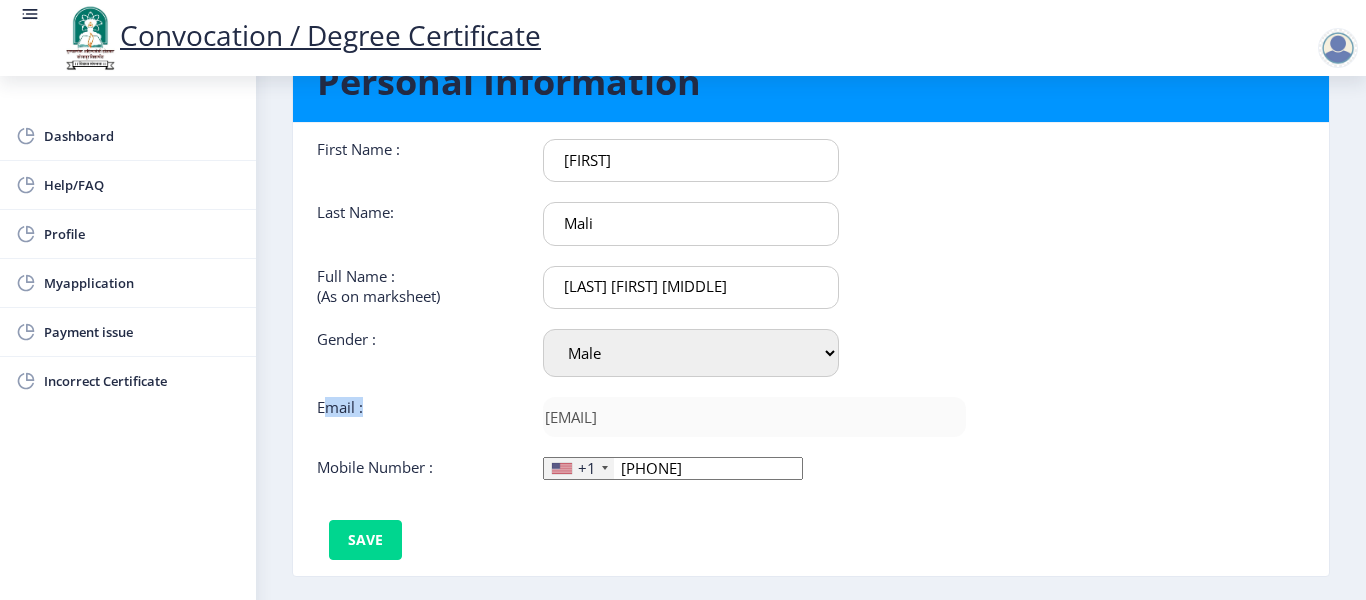 click on "Email :" 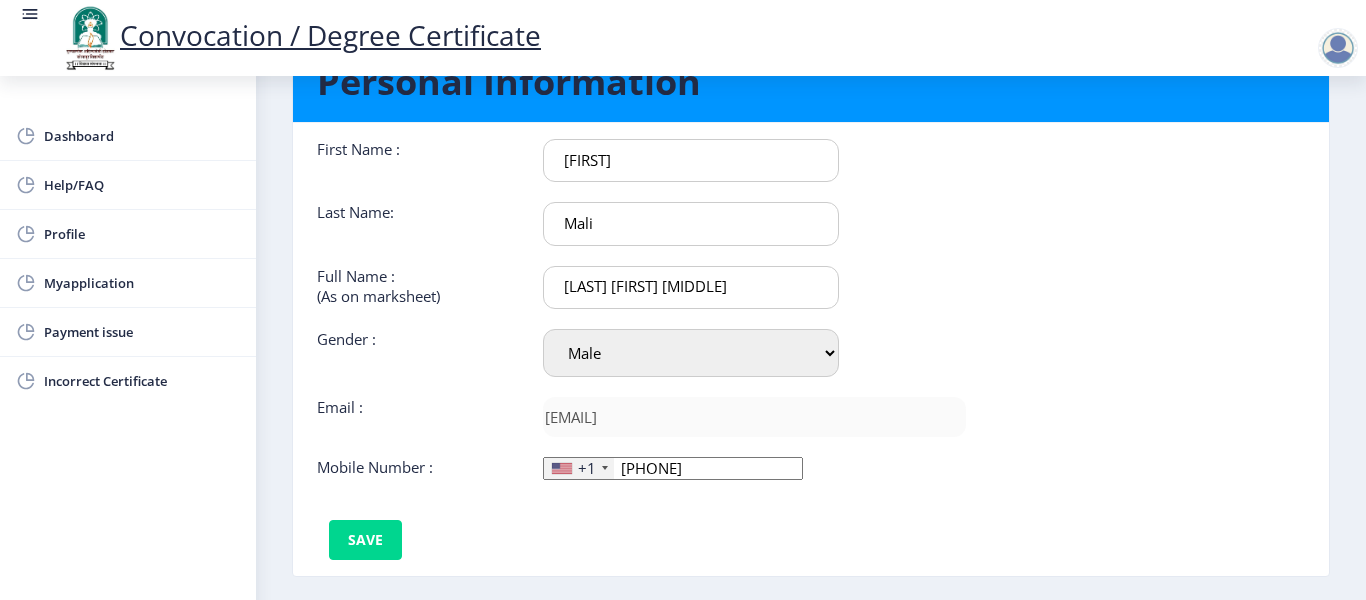 click on "Mobile Number :" 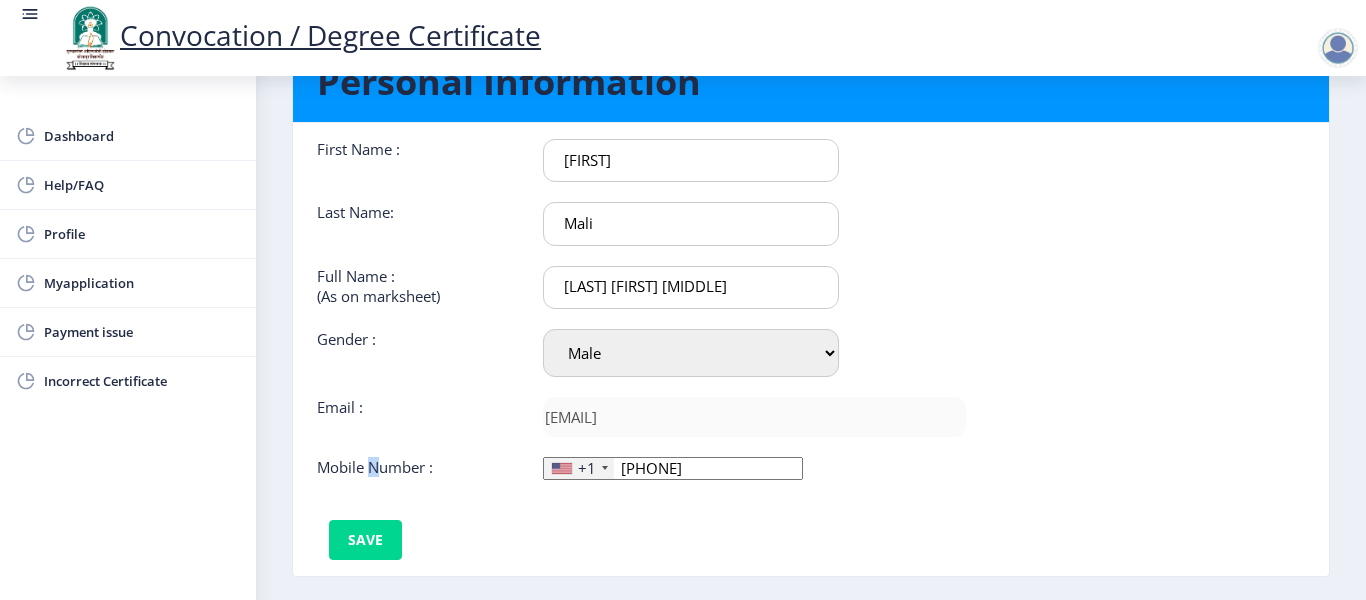 click on "Mobile Number :" 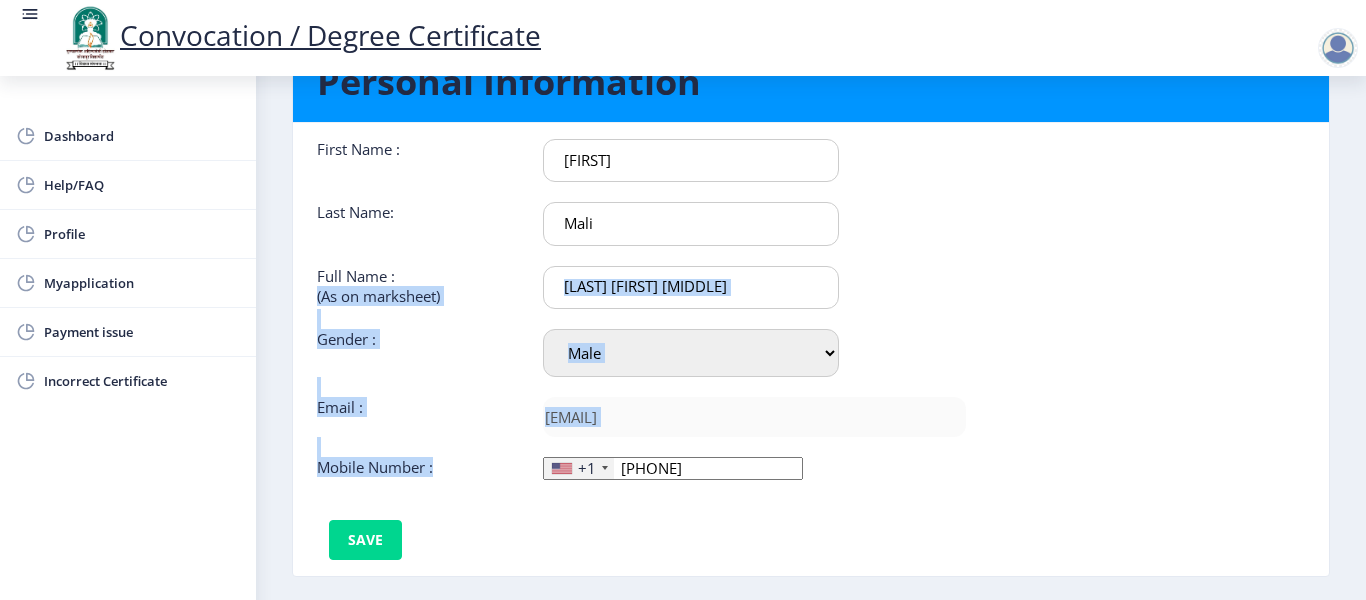 drag, startPoint x: 361, startPoint y: 474, endPoint x: 347, endPoint y: 307, distance: 167.5858 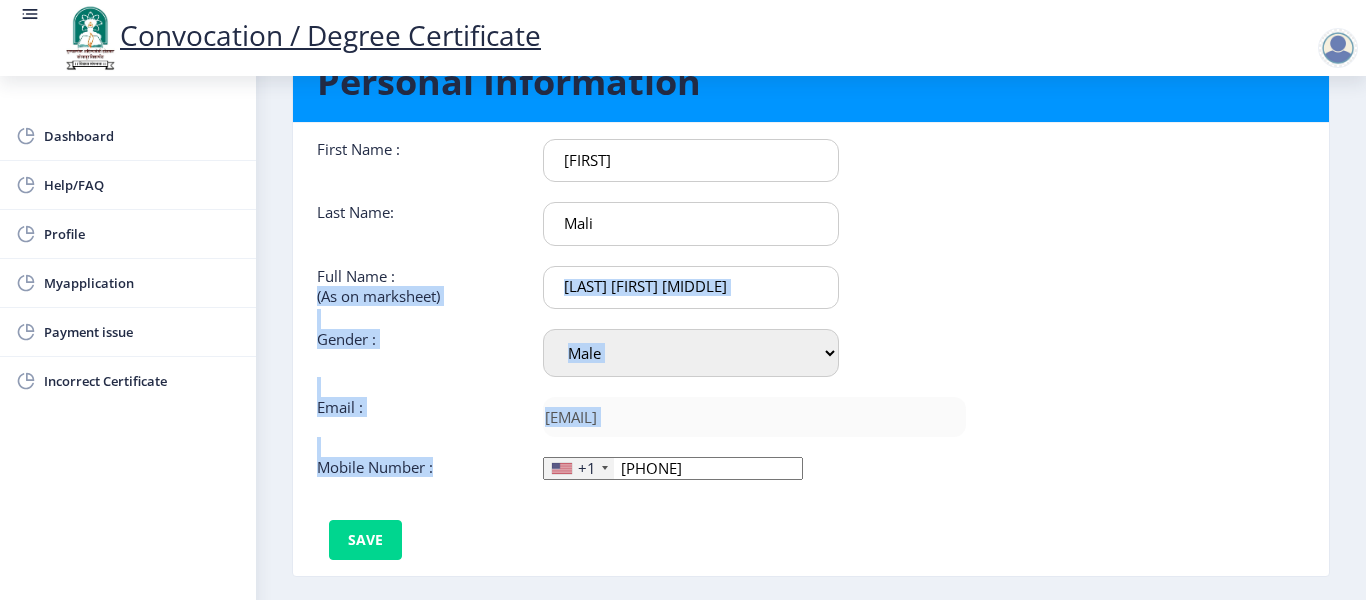 click on "First Name :  [FIRST] Last Name:  [LAST] Full Name : (As on marksheet) [LAST] [FIRST] [MIDDLE] Gender : Select Gender Male Female Other  Email :  [EMAIL]  Mobile Number :  +1 United States +1 United Kingdom +44 Afghanistan (‫افغانستان‬‎) +93 Albania (Shqipëri) +355 Algeria (‫الجزائر‬‎) +213 American Samoa +1 Andorra +376 Angola +244 Anguilla +1 Antigua and Barbuda +1 Argentina +54 Armenia (Հայաստան) +374 Aruba +297 Australia +61 Austria (Österreich) +43 Azerbaijan (Azərbaycan) +994 Bahamas +1 Bahrain (‫البحرين‬‎) +973 Bangladesh (বাংলাদেশ) +880 Barbados +1 Belarus (Беларусь) +375 Belgium (België) +32 Belize +501 Benin (Bénin) +229 Bermuda +1 Bhutan (འབྲུག) +975 Bolivia +591 Bosnia and Herzegovina (Босна и Херцеговина) +387 Botswana +267 Brazil (Brasil) +55 British Indian Ocean Territory +246 British Virgin Islands +1 Brunei +673 Bulgaria (България) +359 Burkina Faso +226 +257 +855 +237" 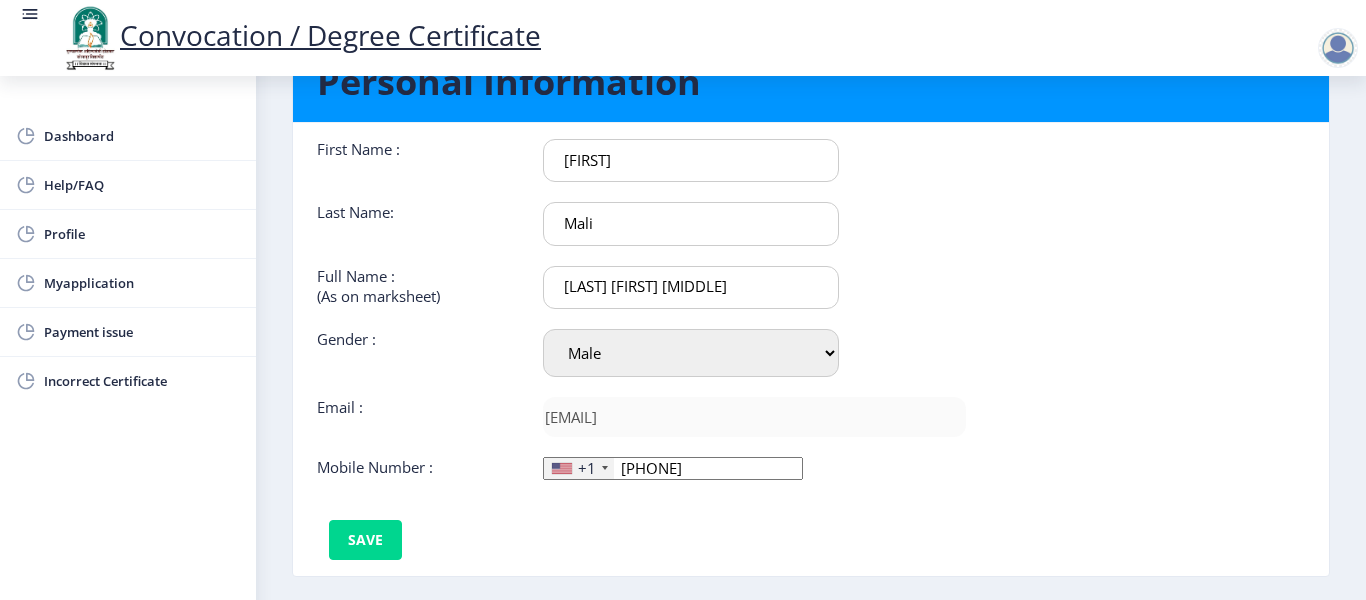 click on "First Name :  [FIRST] Last Name:  [LAST] Full Name : (As on marksheet) [LAST] [FIRST] [MIDDLE] Gender : Select Gender Male Female Other  Email :  [EMAIL]  Mobile Number :  +1 United States +1 United Kingdom +44 Afghanistan (‫افغانستان‬‎) +93 Albania (Shqipëri) +355 Algeria (‫الجزائر‬‎) +213 American Samoa +1 Andorra +376 Angola +244 Anguilla +1 Antigua and Barbuda +1 Argentina +54 Armenia (Հայաստան) +374 Aruba +297 Australia +61 Austria (Österreich) +43 Azerbaijan (Azərbaycan) +994 Bahamas +1 Bahrain (‫البحرين‬‎) +973 Bangladesh (বাংলাদেশ) +880 Barbados +1 Belarus (Беларусь) +375 Belgium (België) +32 Belize +501 Benin (Bénin) +229 Bermuda +1 Bhutan (འབྲུག) +975 Bolivia +591 Bosnia and Herzegovina (Босна и Херцеговина) +387 Botswana +267 Brazil (Brasil) +55 British Indian Ocean Territory +246 British Virgin Islands +1 Brunei +673 Bulgaria (България) +359 Burkina Faso +226 +257 +855 +237" 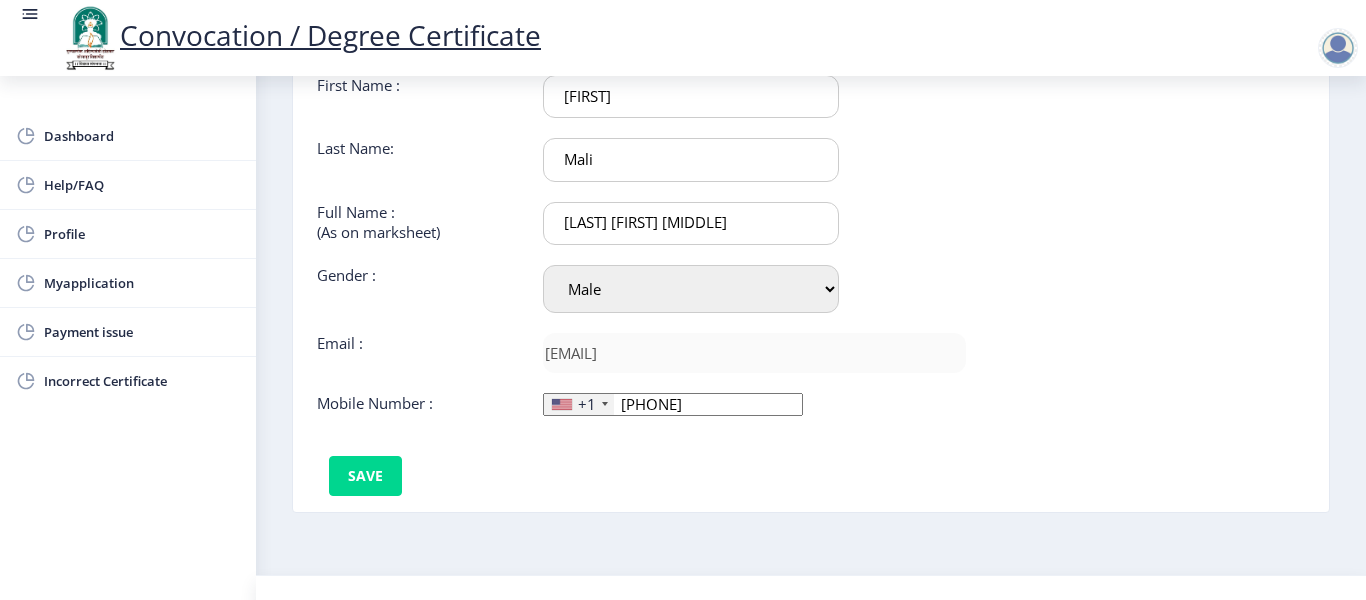 scroll, scrollTop: 191, scrollLeft: 0, axis: vertical 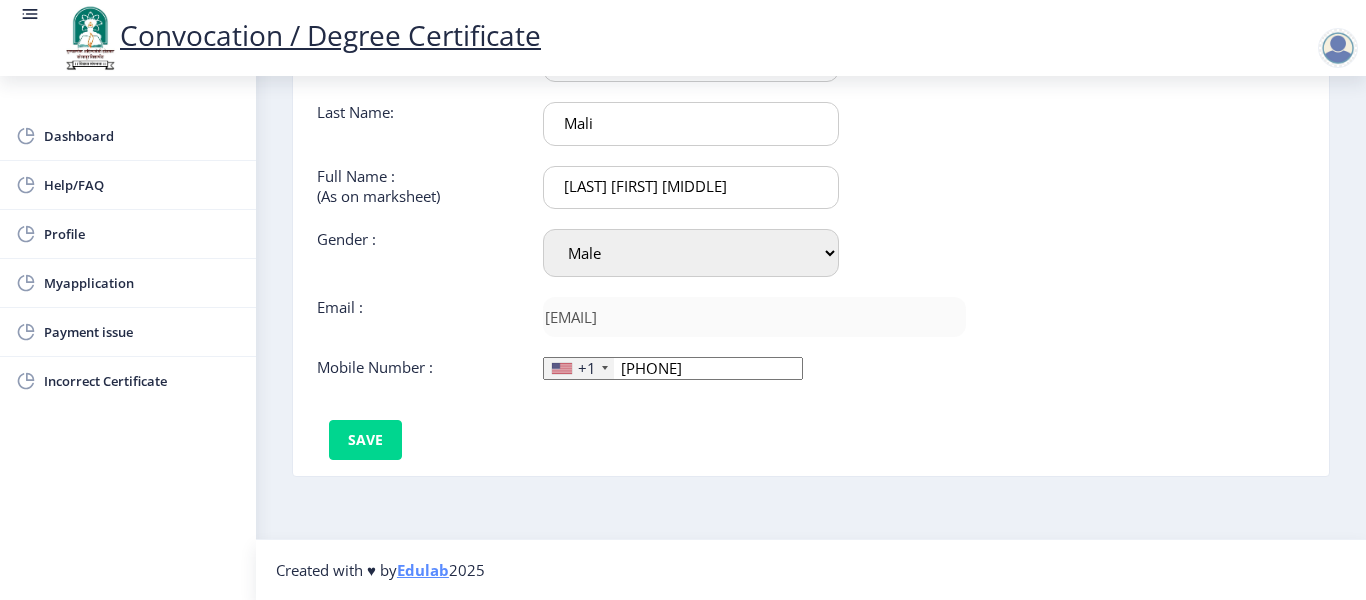 click on "[PHONE]" 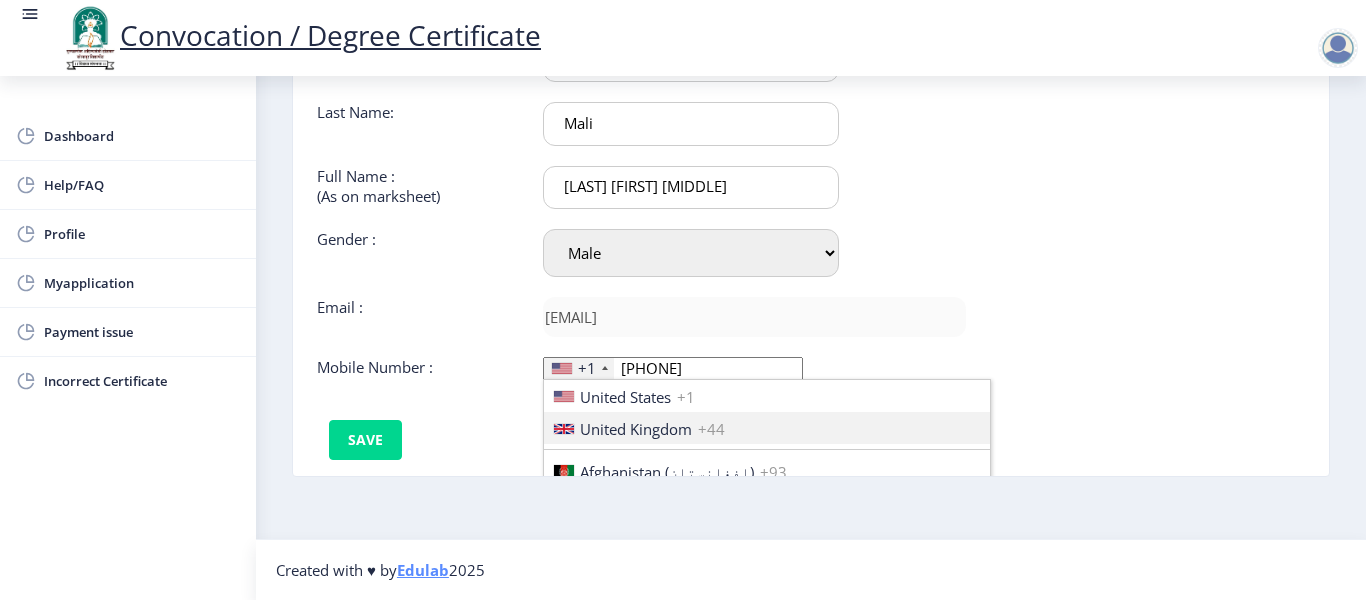 click on "United Kingdom" at bounding box center [636, 429] 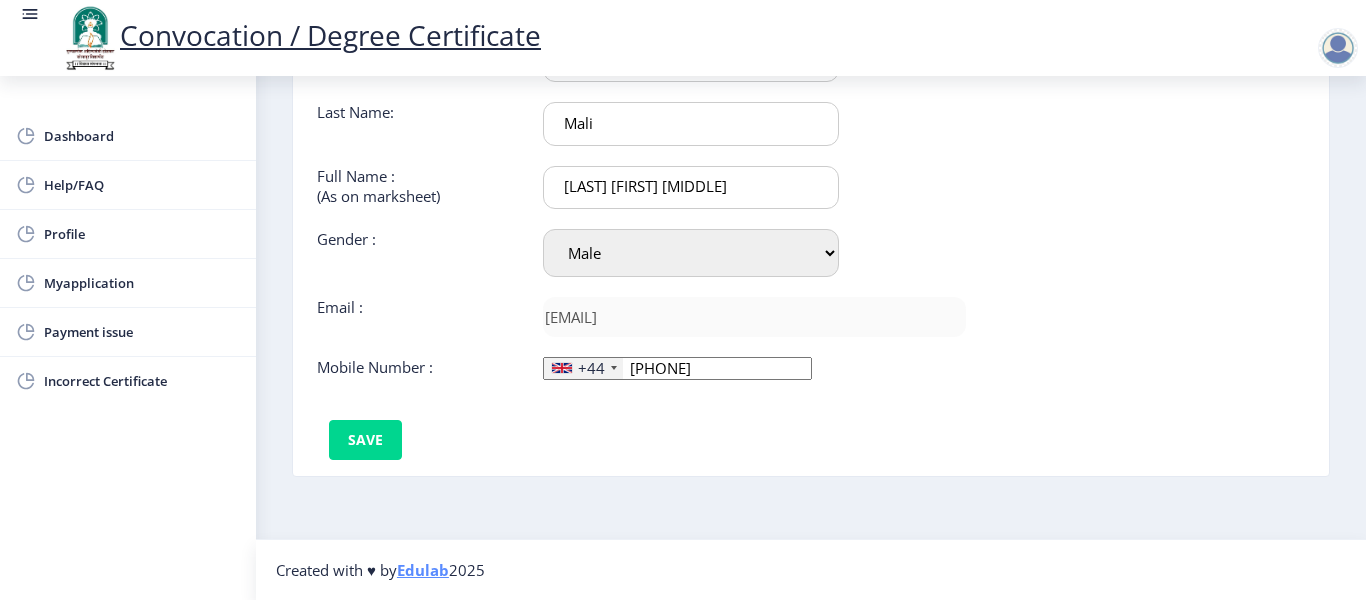 click on "+44" 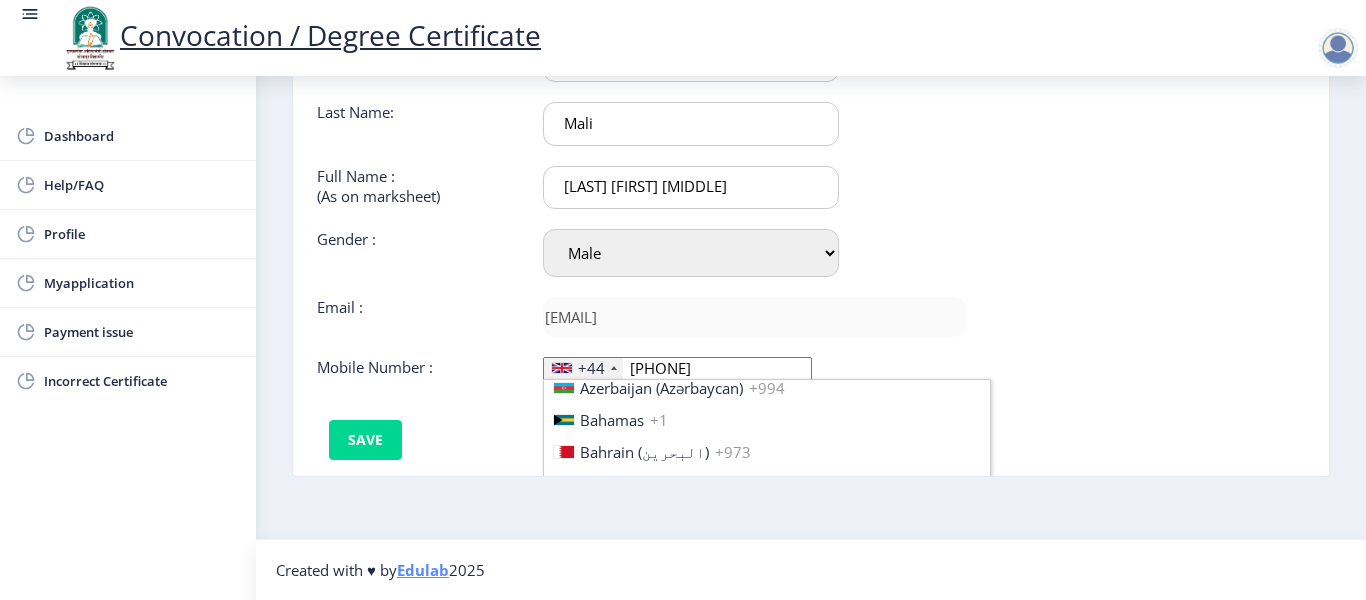 scroll, scrollTop: 600, scrollLeft: 0, axis: vertical 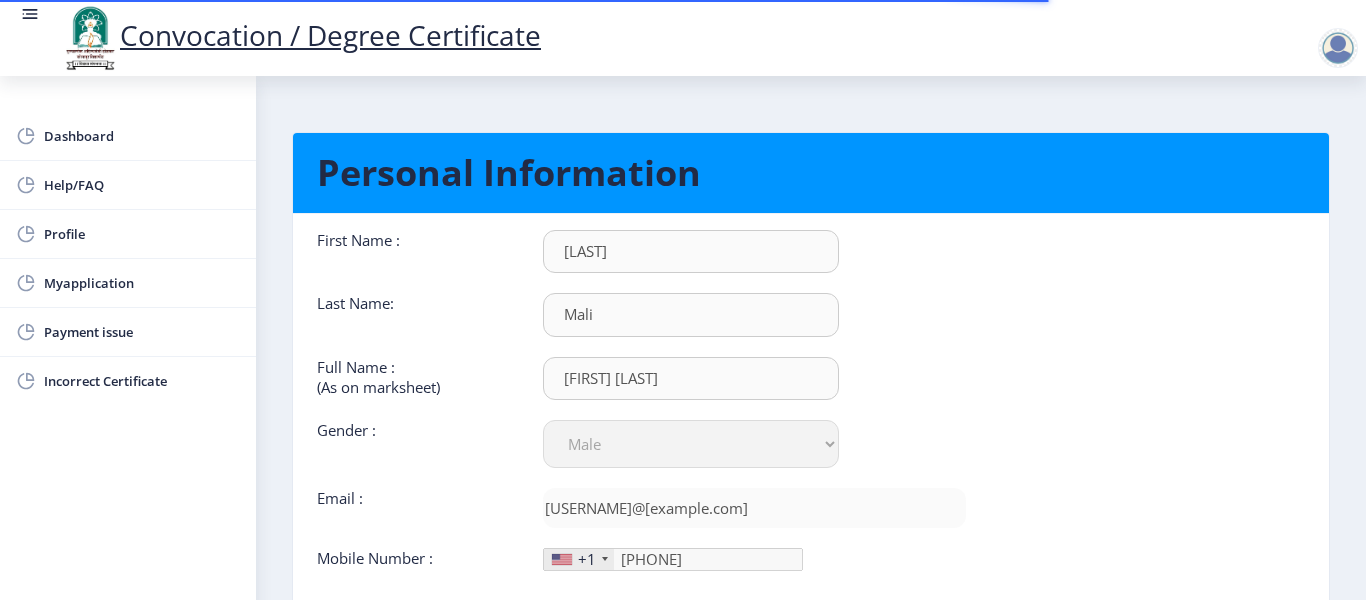 select on "Male" 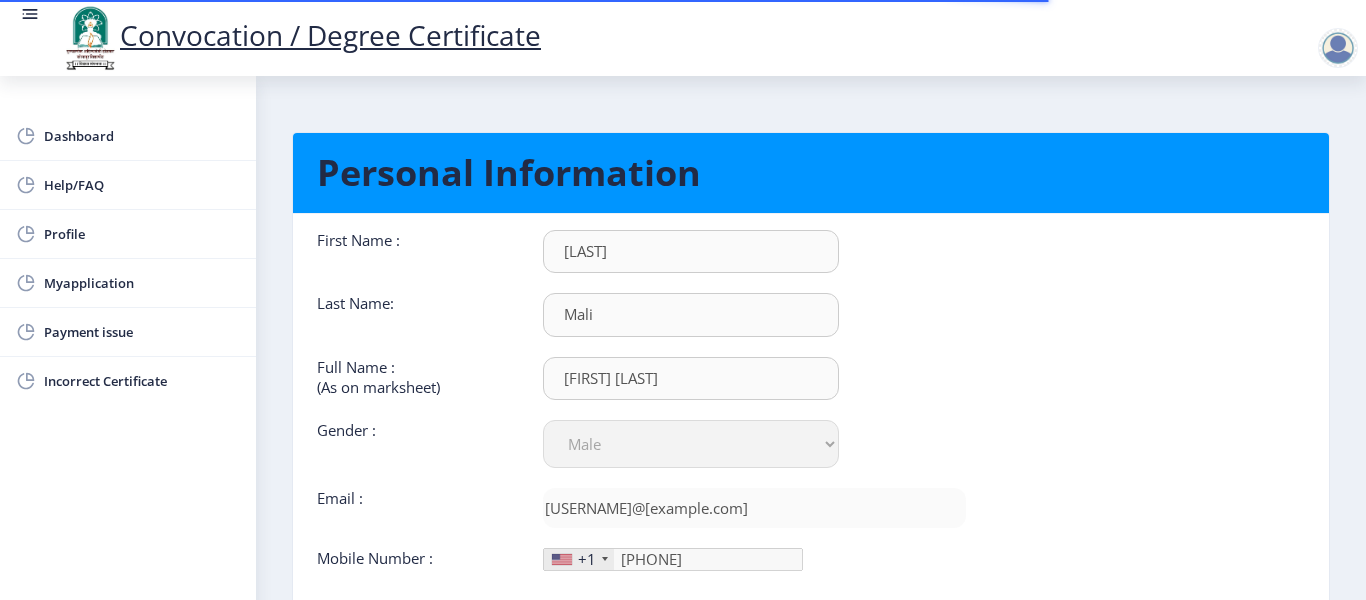 scroll, scrollTop: 0, scrollLeft: 0, axis: both 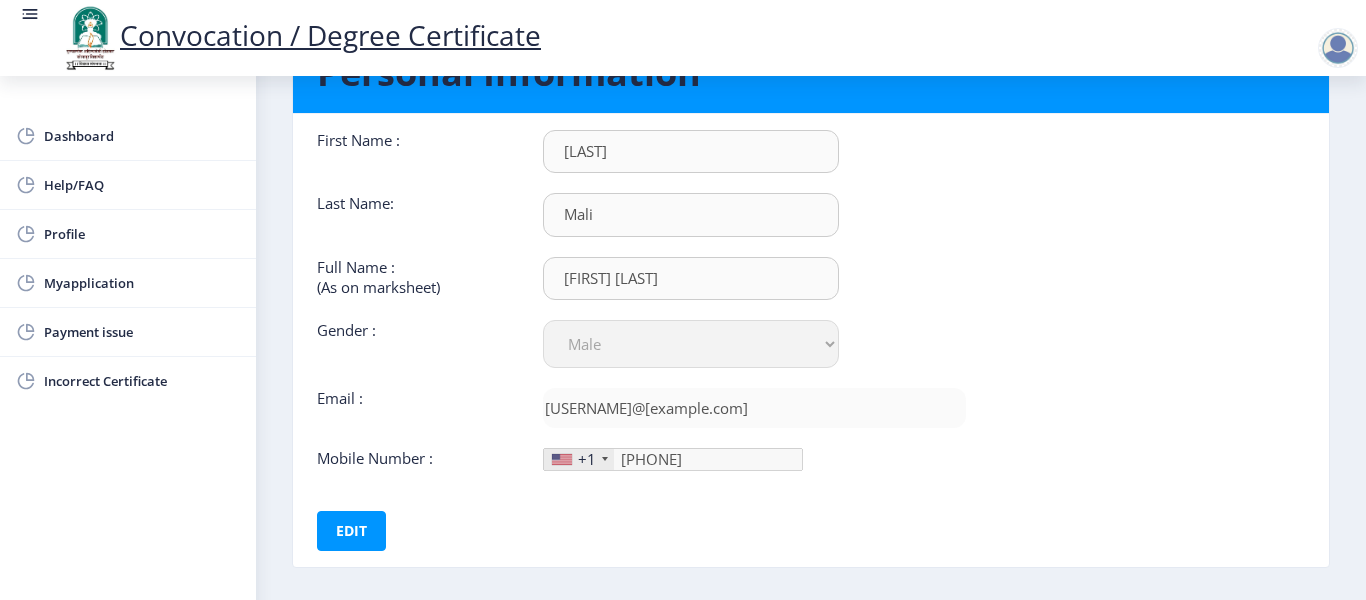 click 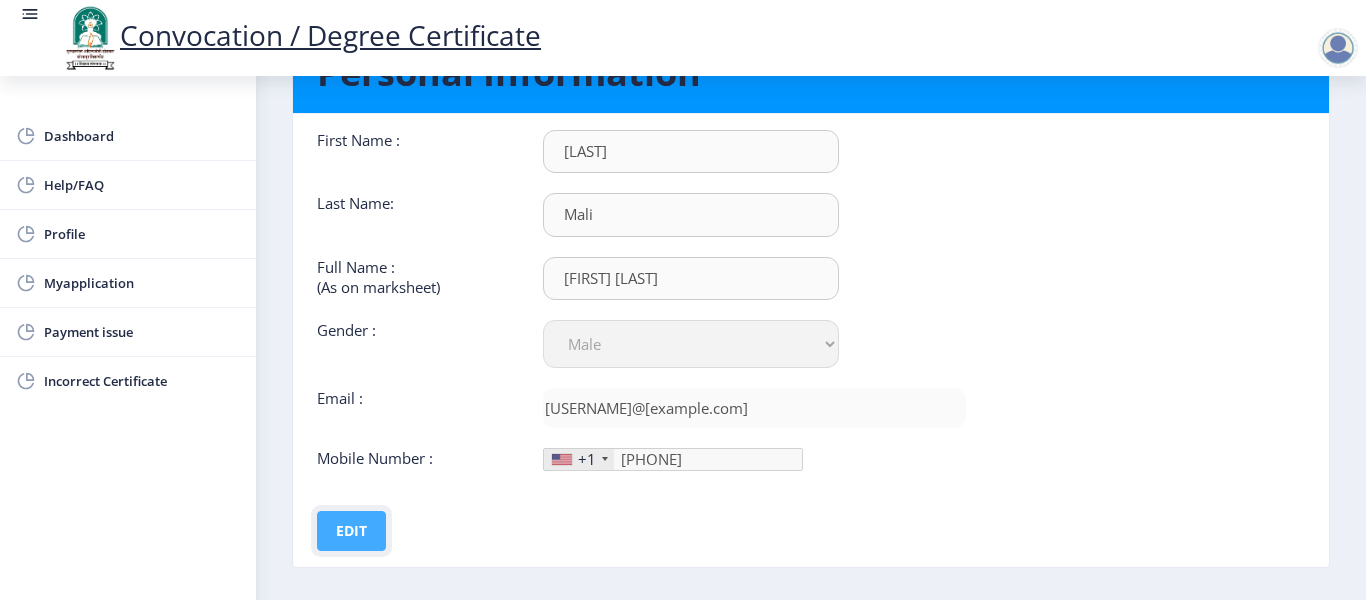 click on "Edit" 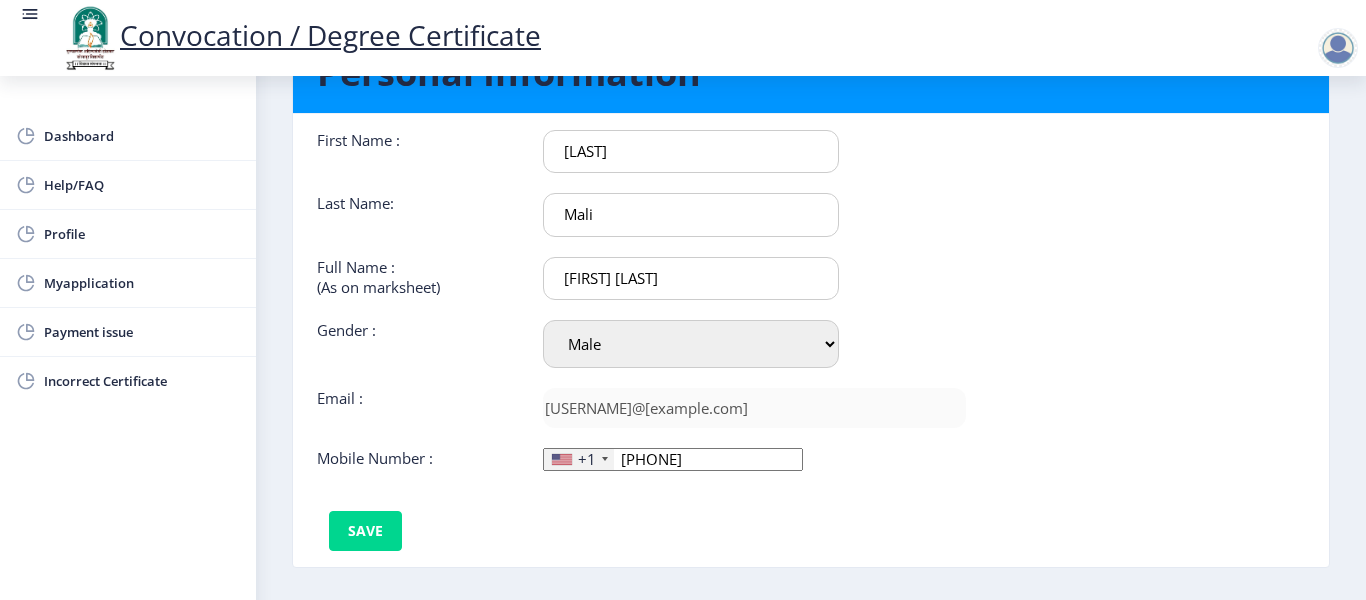 click on "+1" 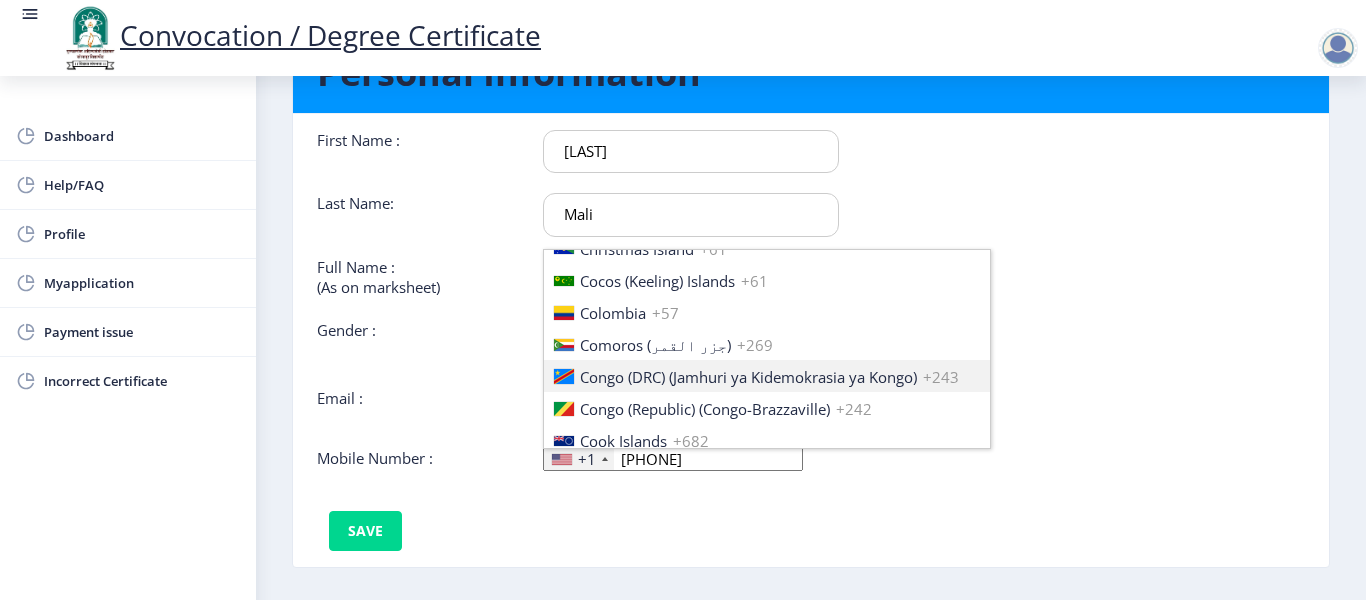 scroll, scrollTop: 3062, scrollLeft: 0, axis: vertical 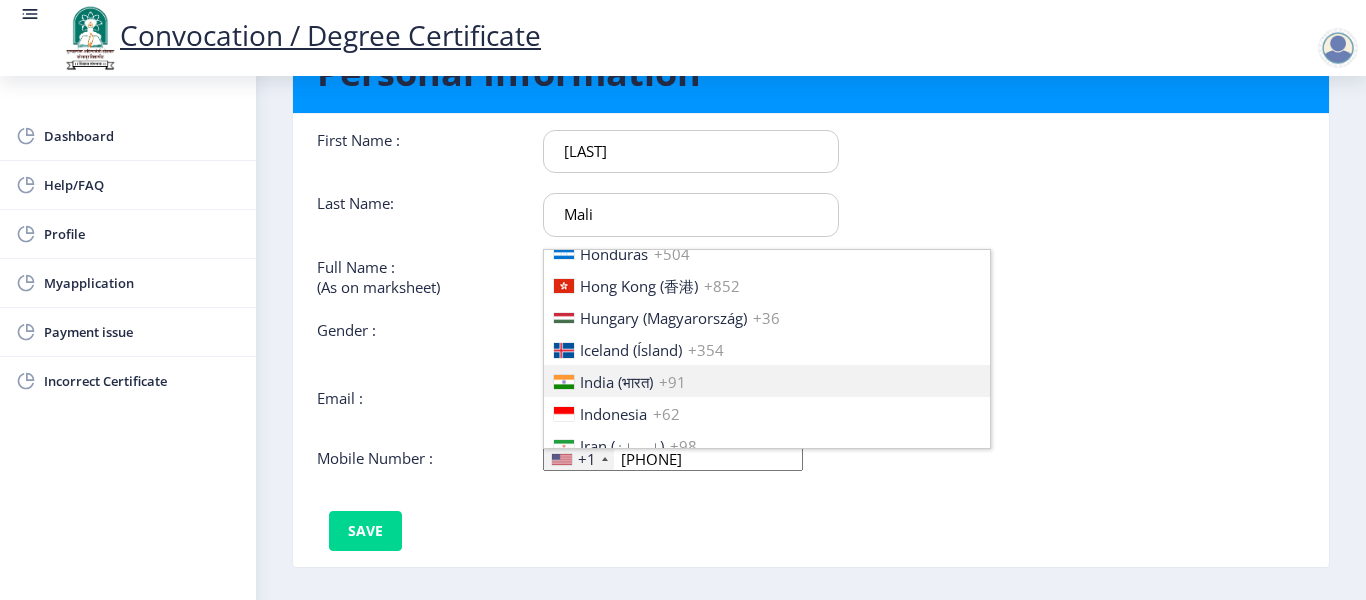 click on "+91" at bounding box center (672, 382) 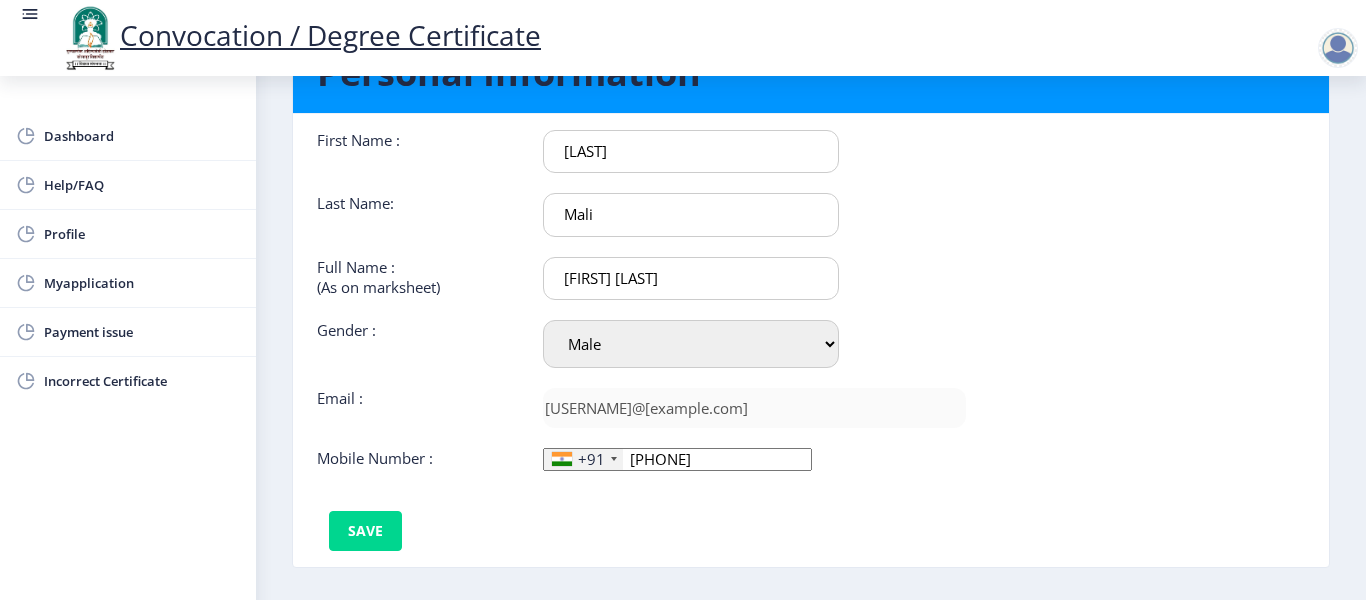 click on "[PHONE]" 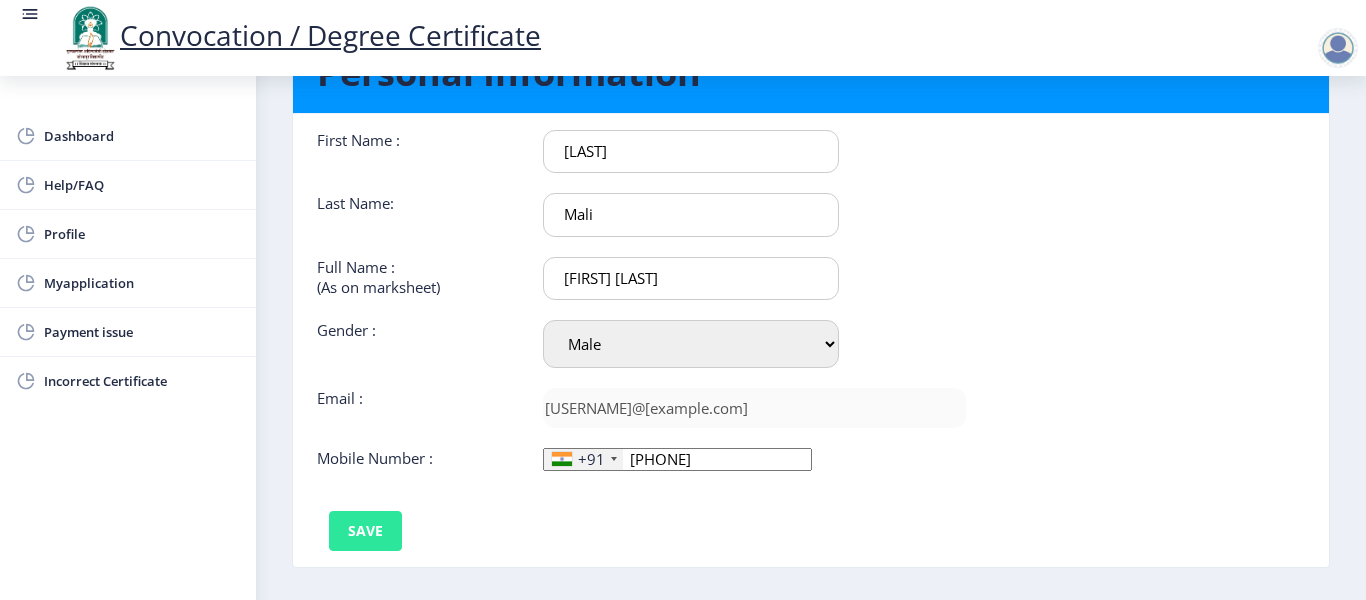 type on "[PHONE]" 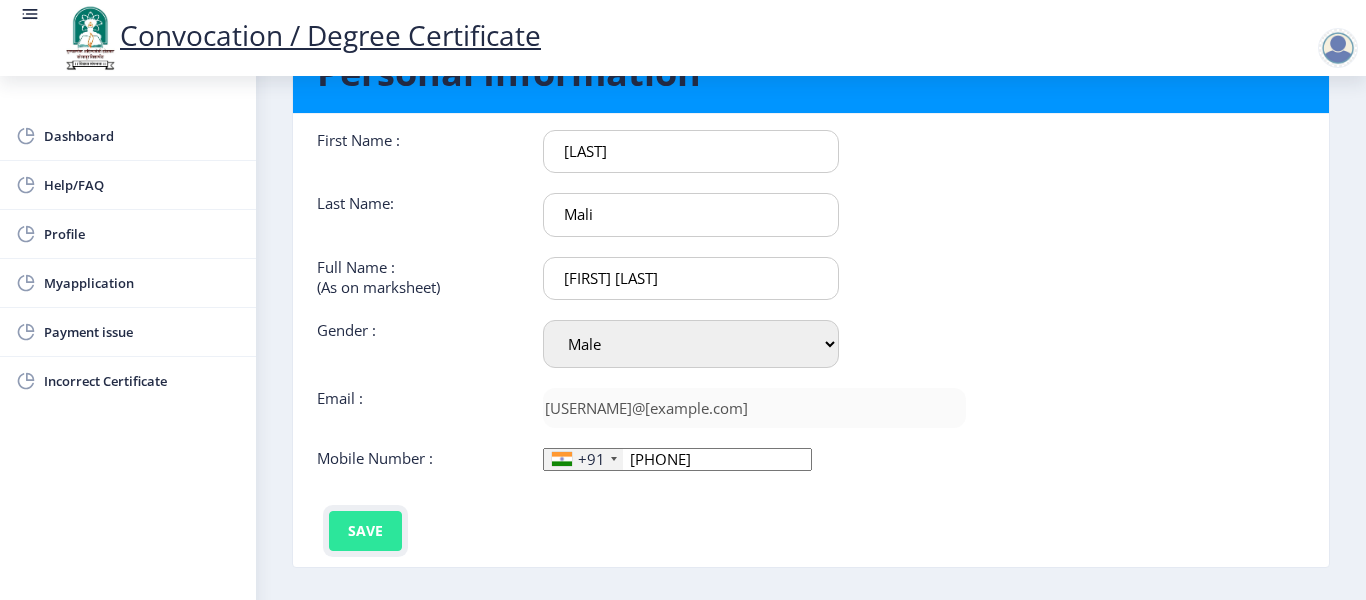 click on "Save" 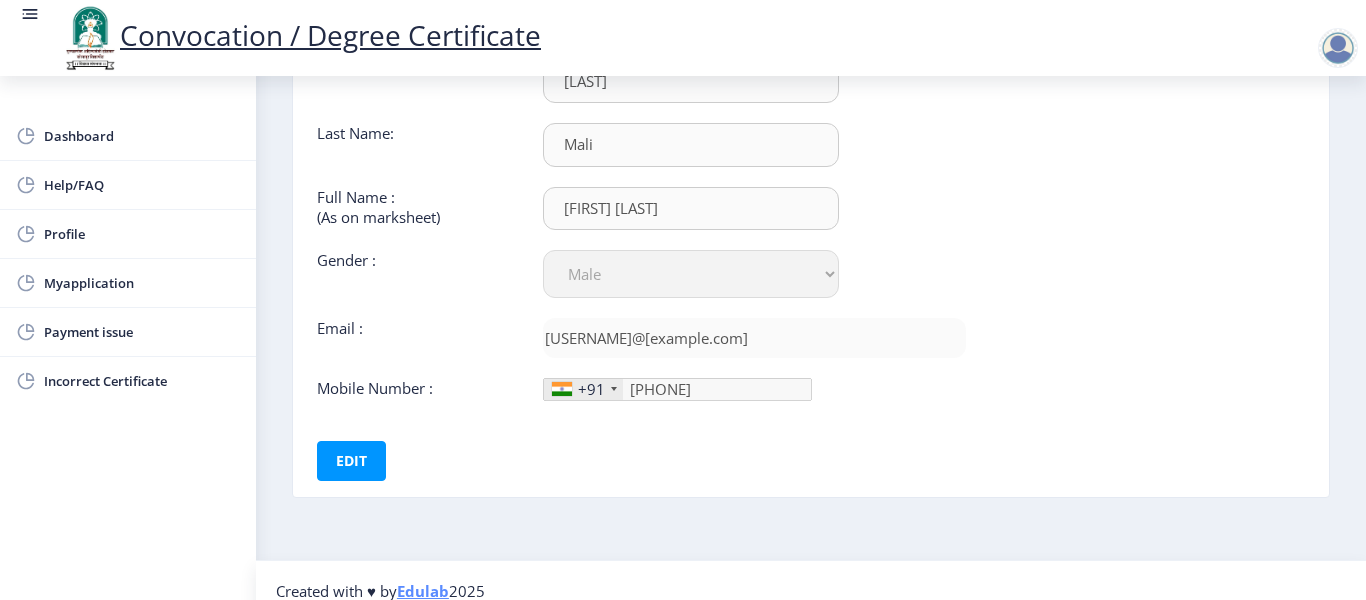 scroll, scrollTop: 191, scrollLeft: 0, axis: vertical 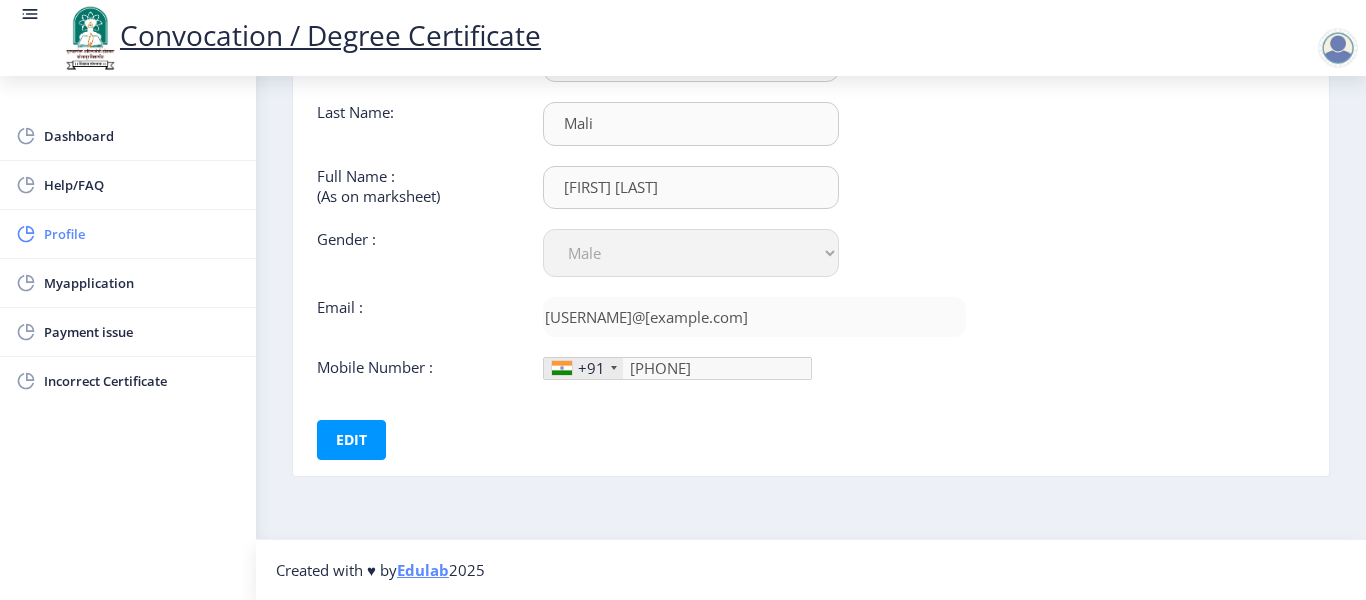 click on "Profile" 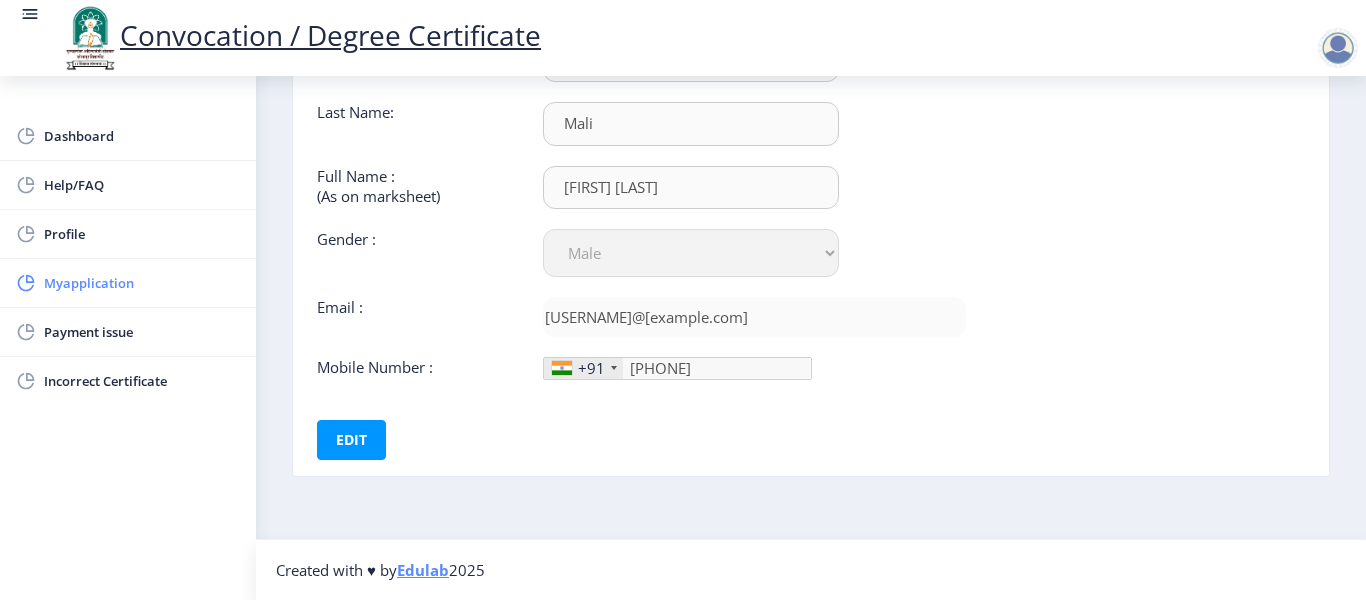 click on "Myapplication" 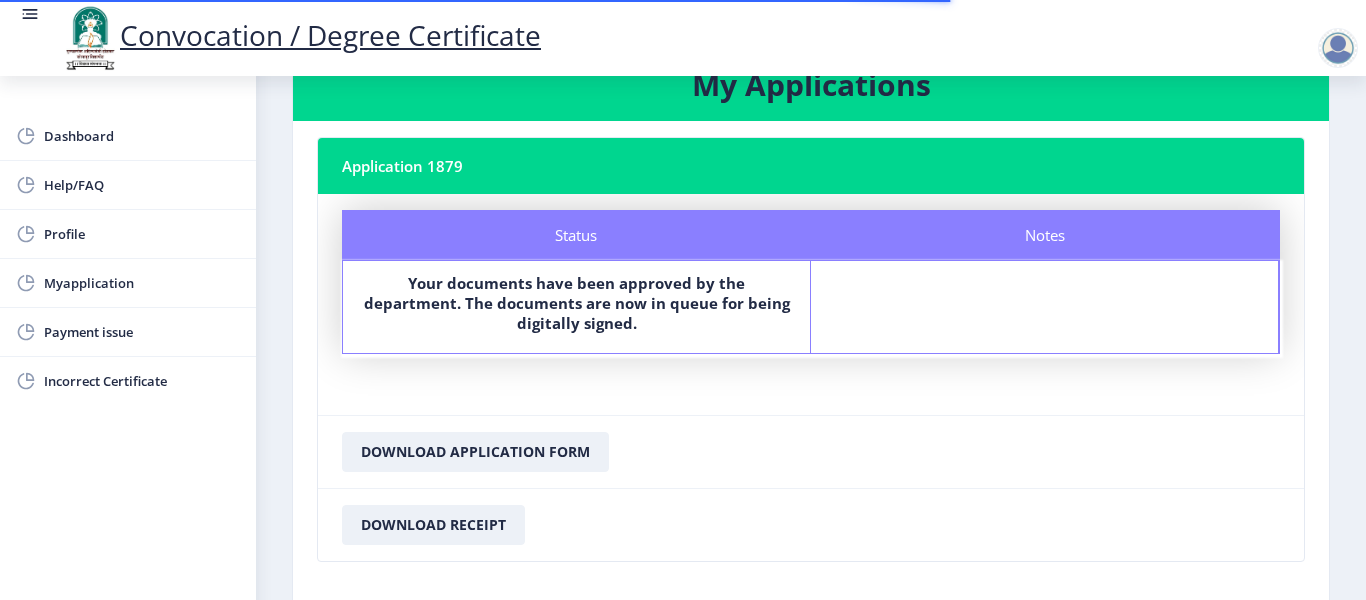 scroll, scrollTop: 100, scrollLeft: 0, axis: vertical 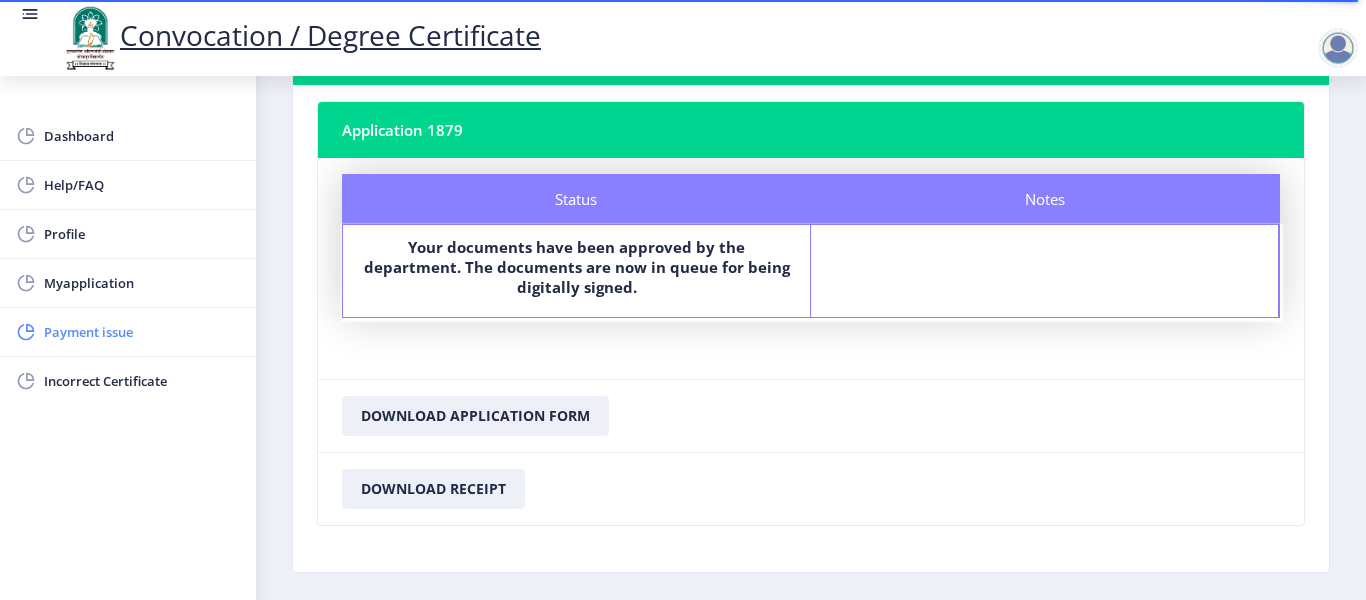 click on "Payment issue" 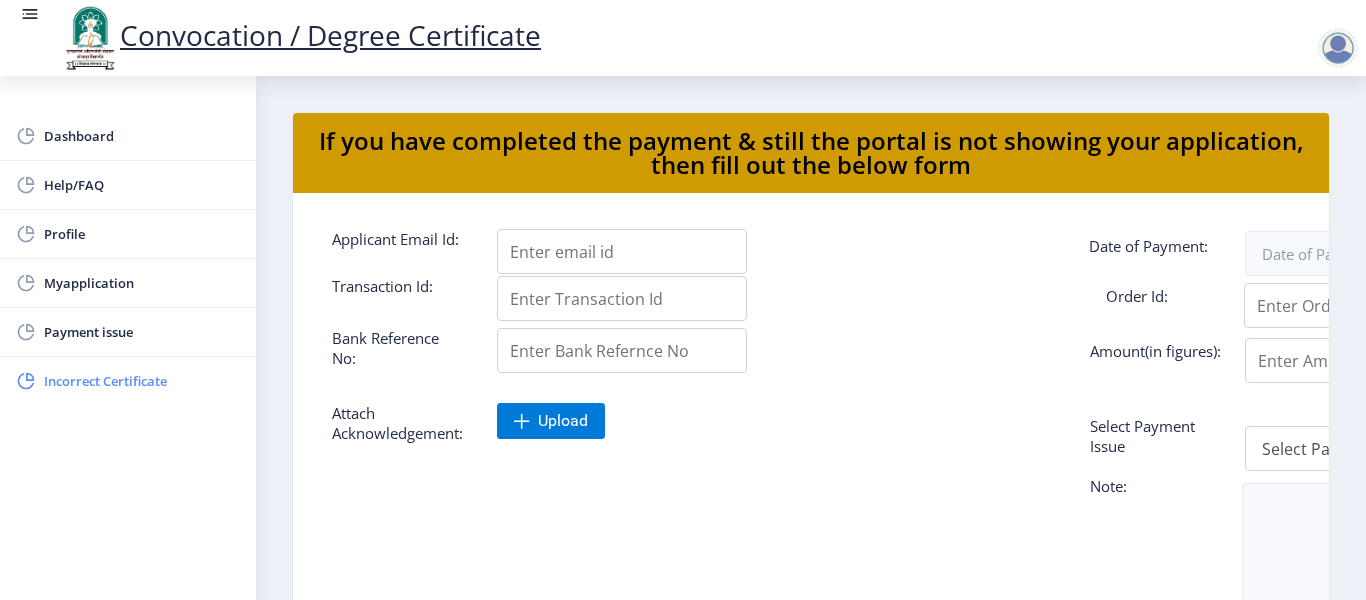 click on "Incorrect Certificate" 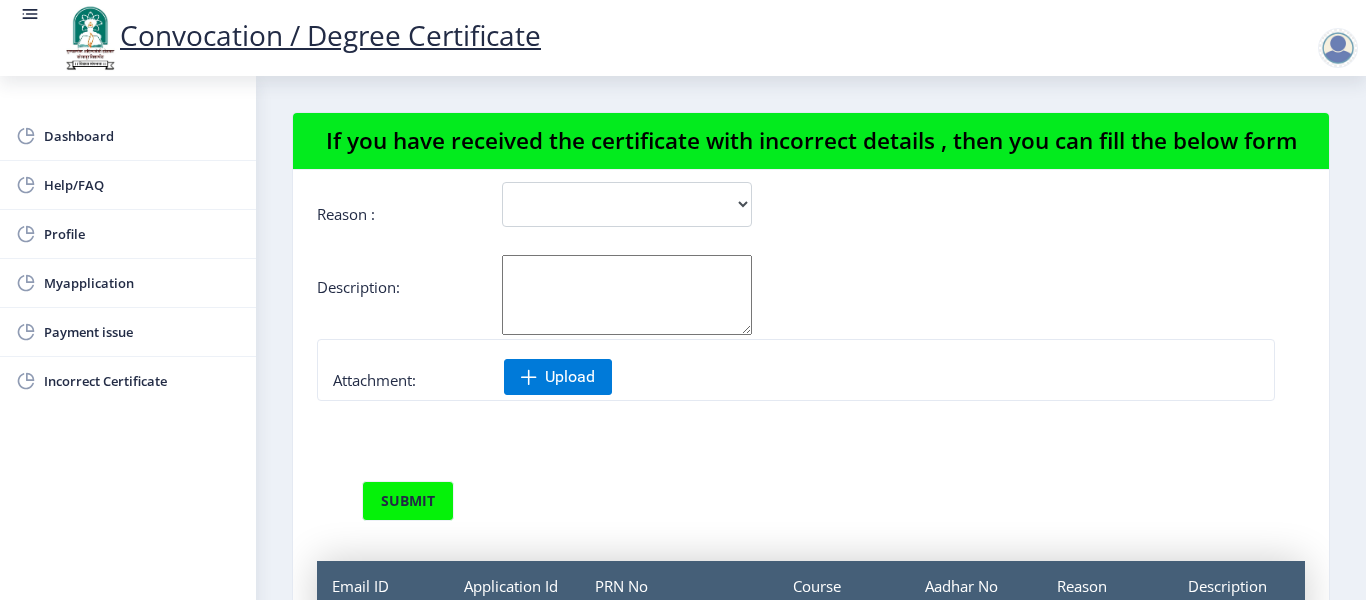 scroll, scrollTop: 235, scrollLeft: 0, axis: vertical 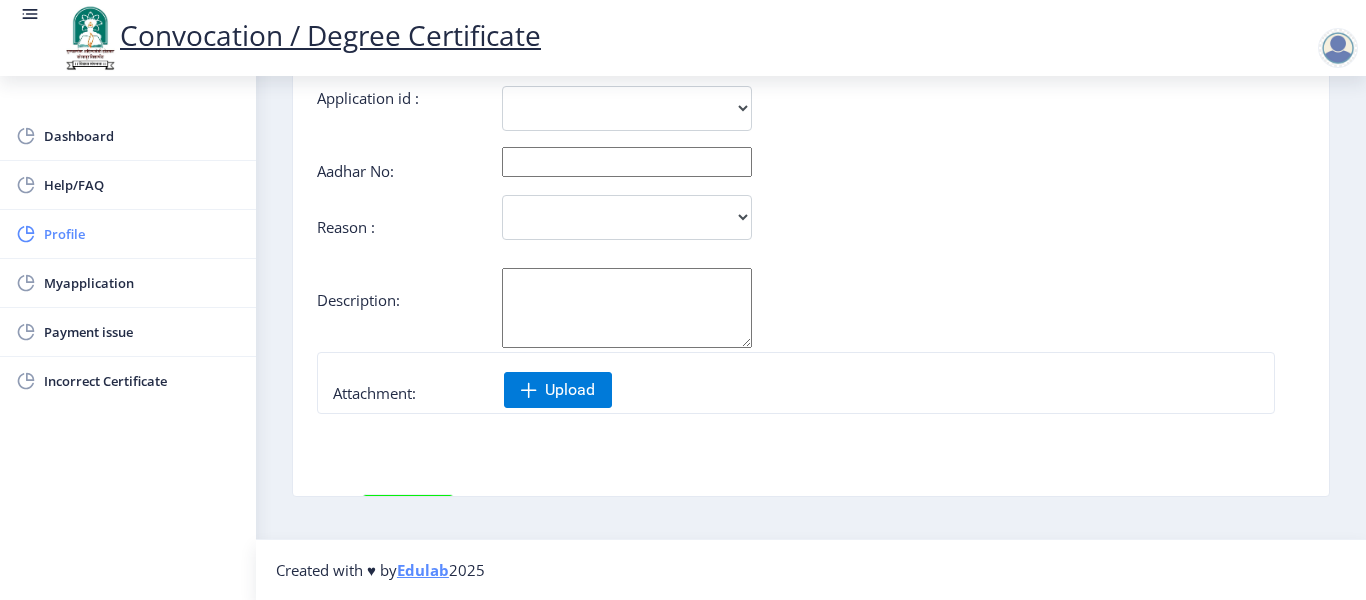 click on "Profile" 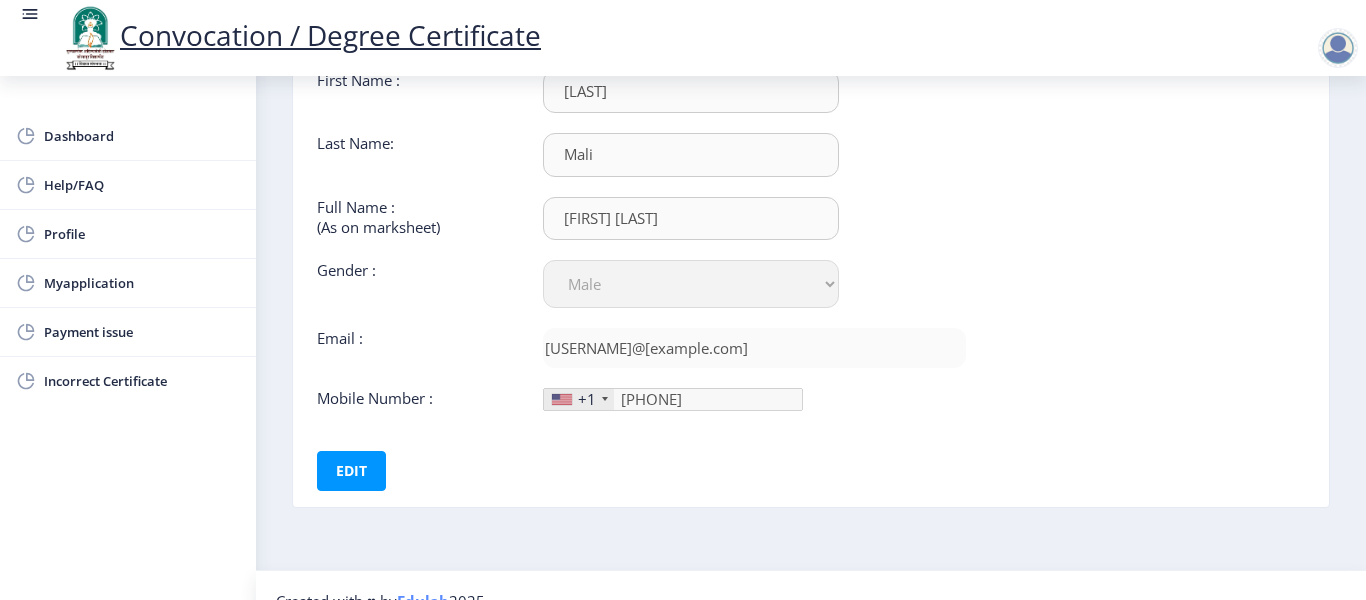 scroll, scrollTop: 191, scrollLeft: 0, axis: vertical 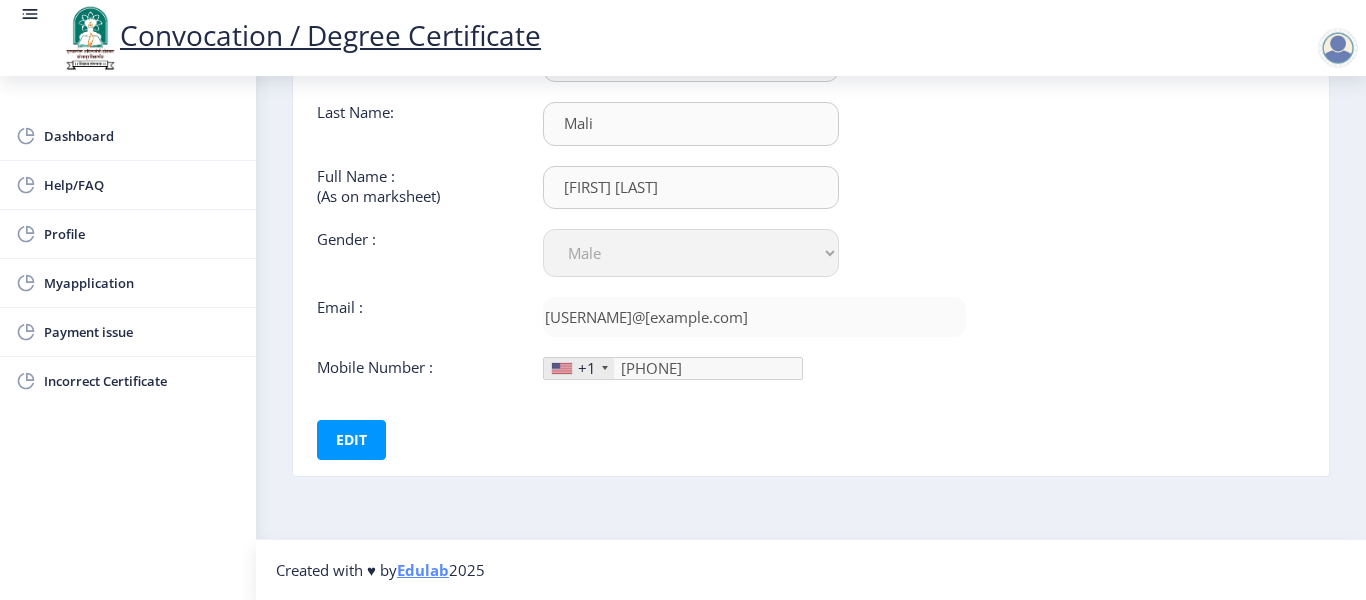 click on "+1" 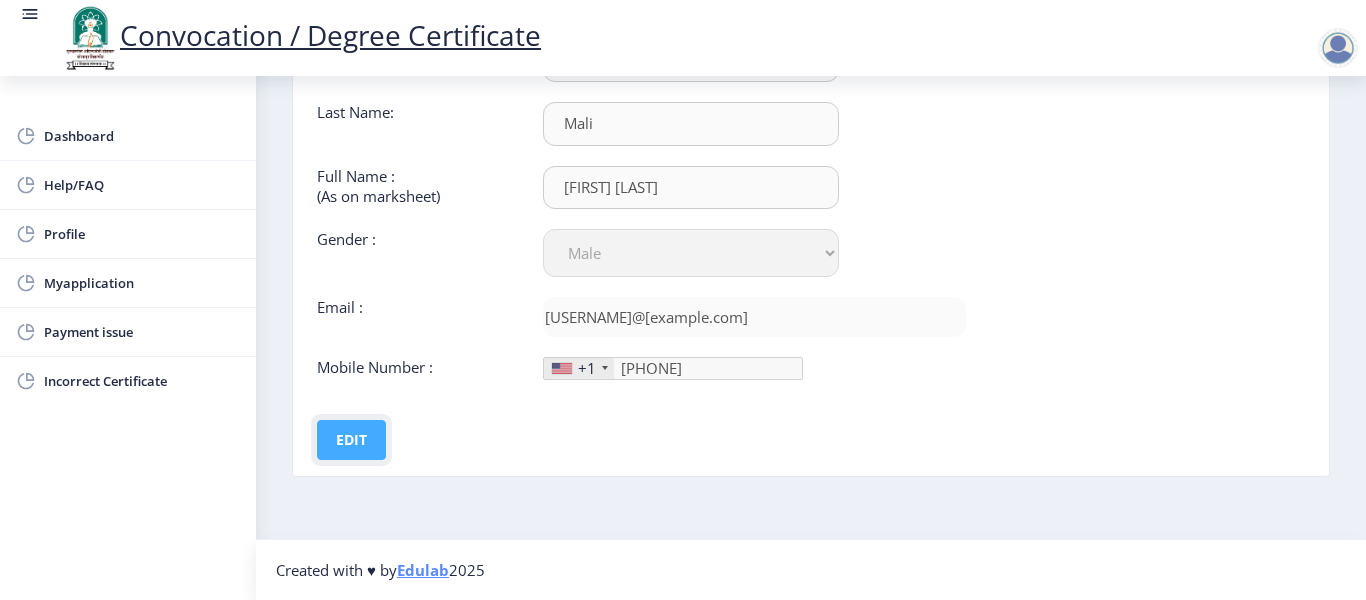 click on "Edit" 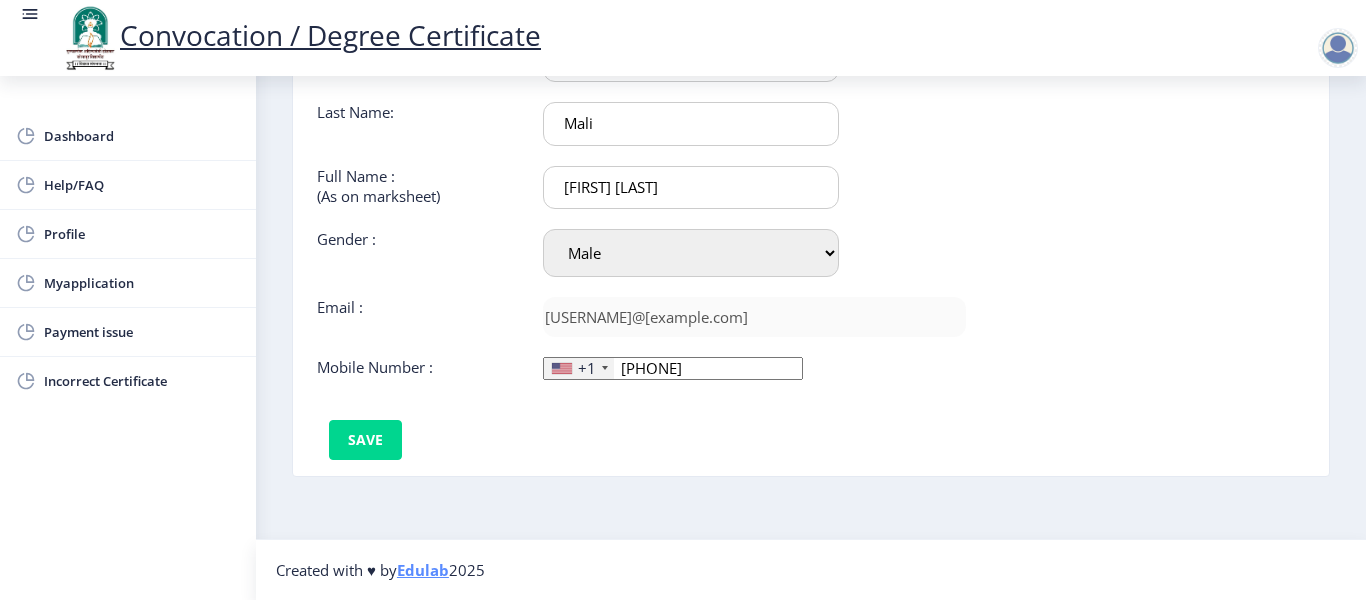 click on "+1" 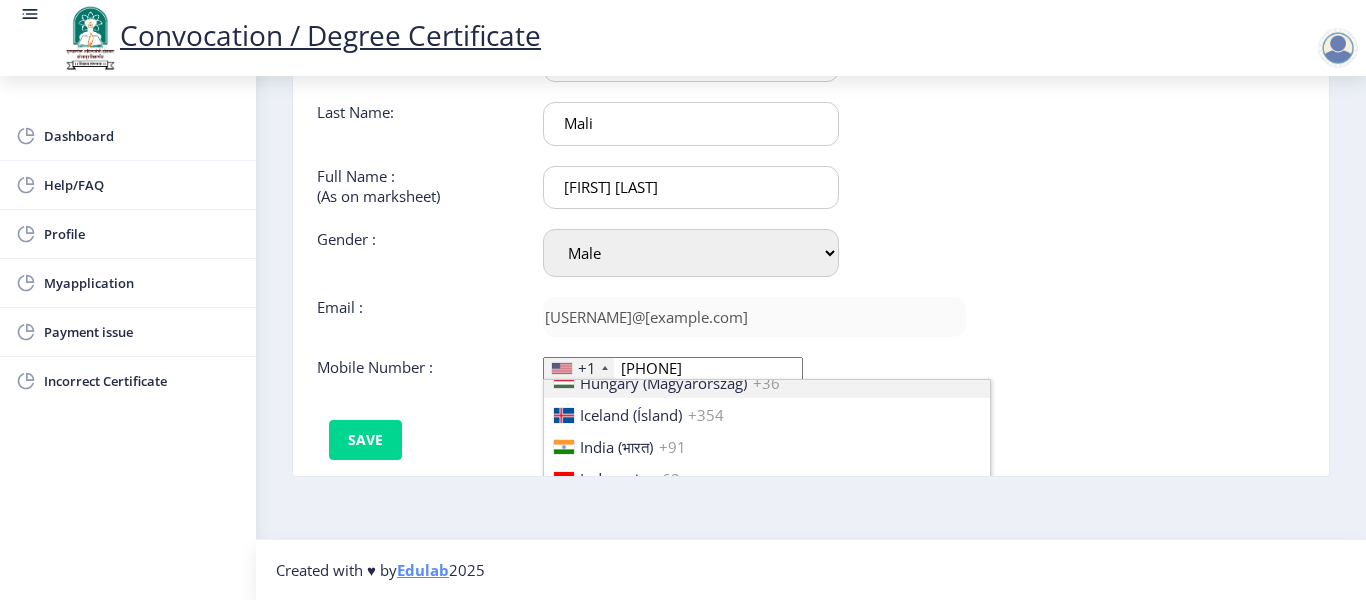 scroll, scrollTop: 3162, scrollLeft: 0, axis: vertical 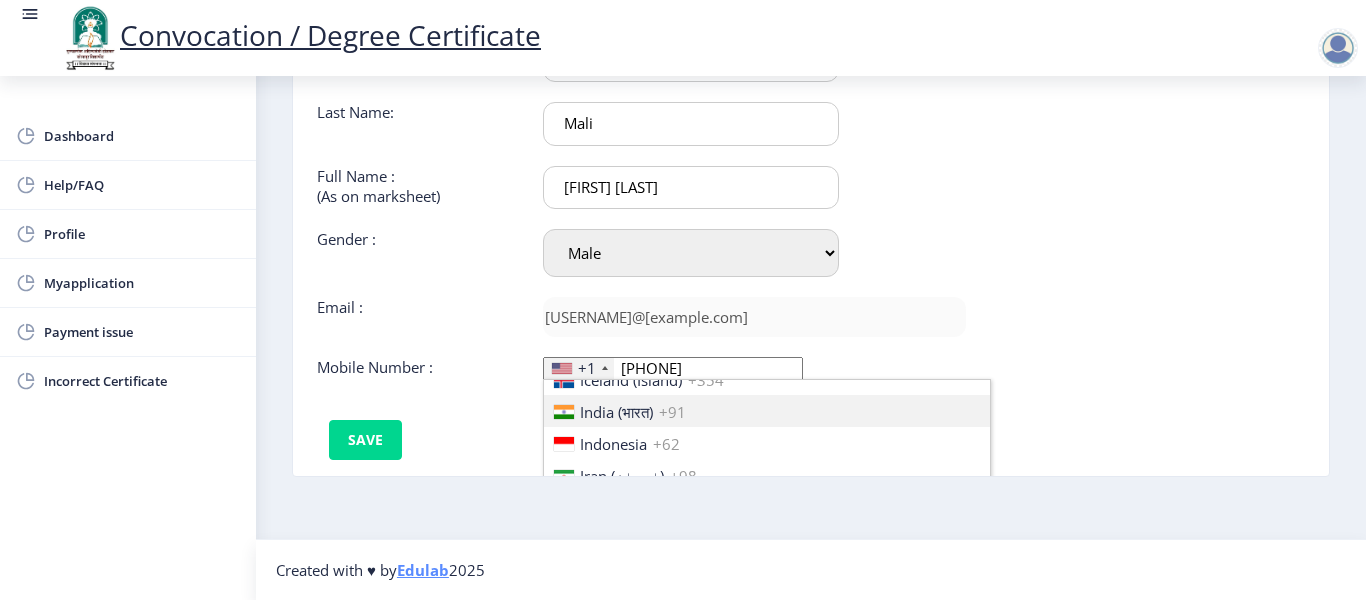 click on "India (भारत) +91" at bounding box center [767, 411] 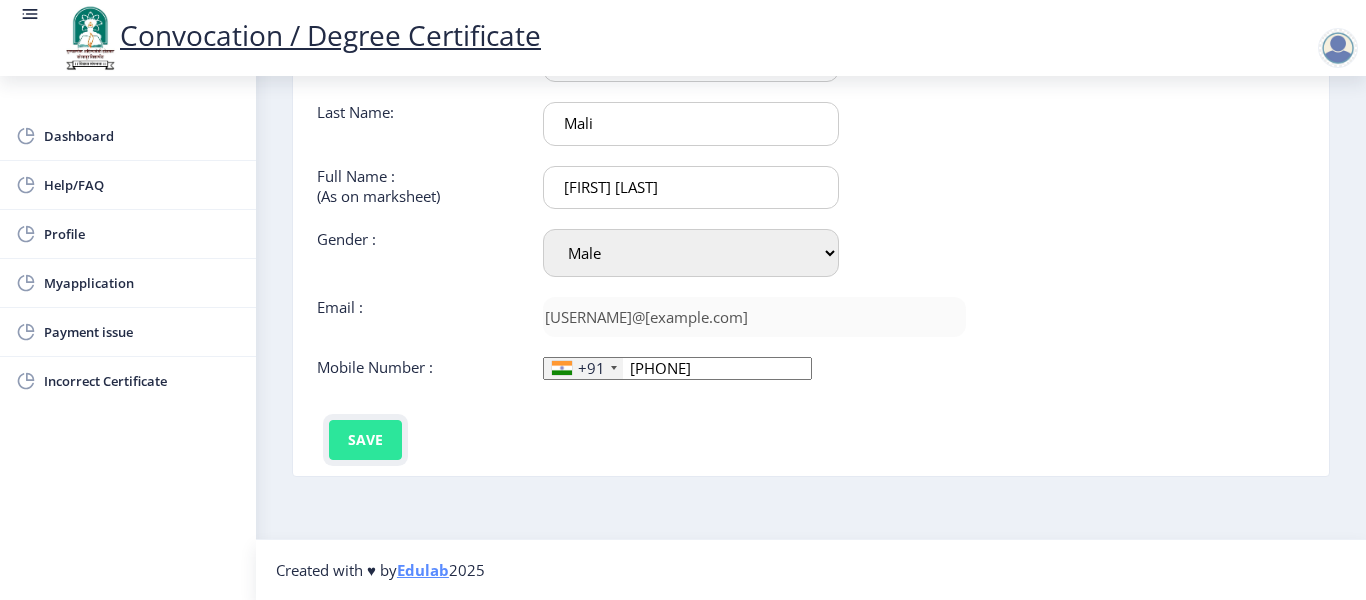 click on "Save" 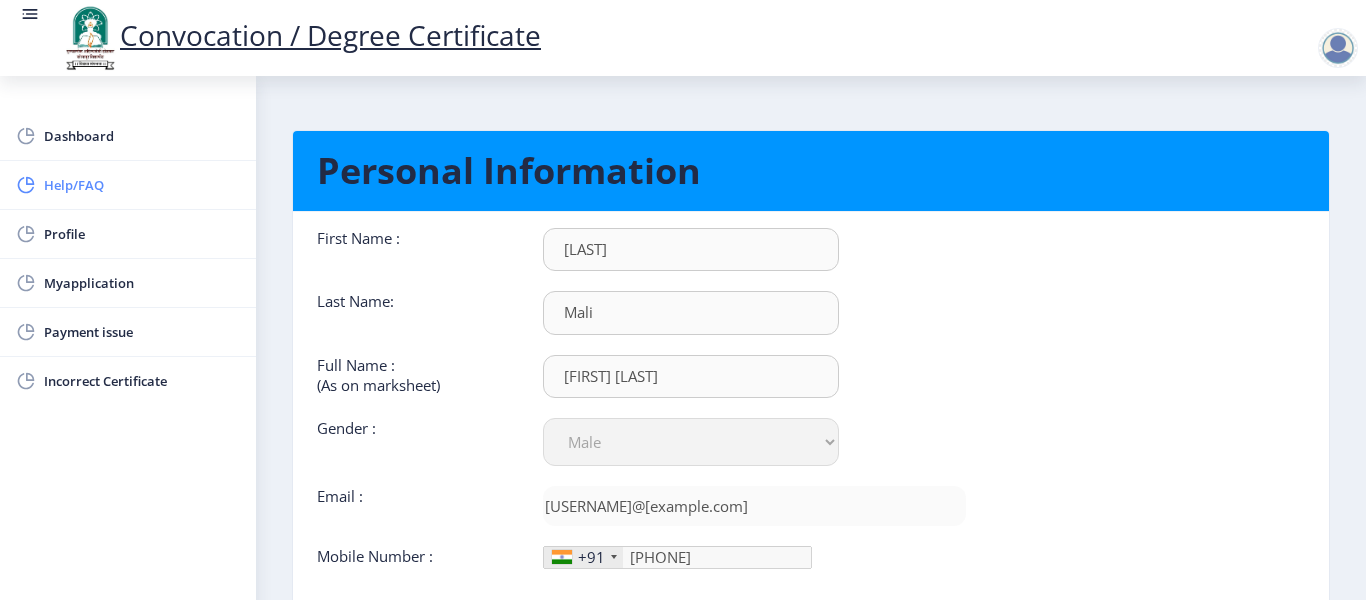 scroll, scrollTop: 0, scrollLeft: 0, axis: both 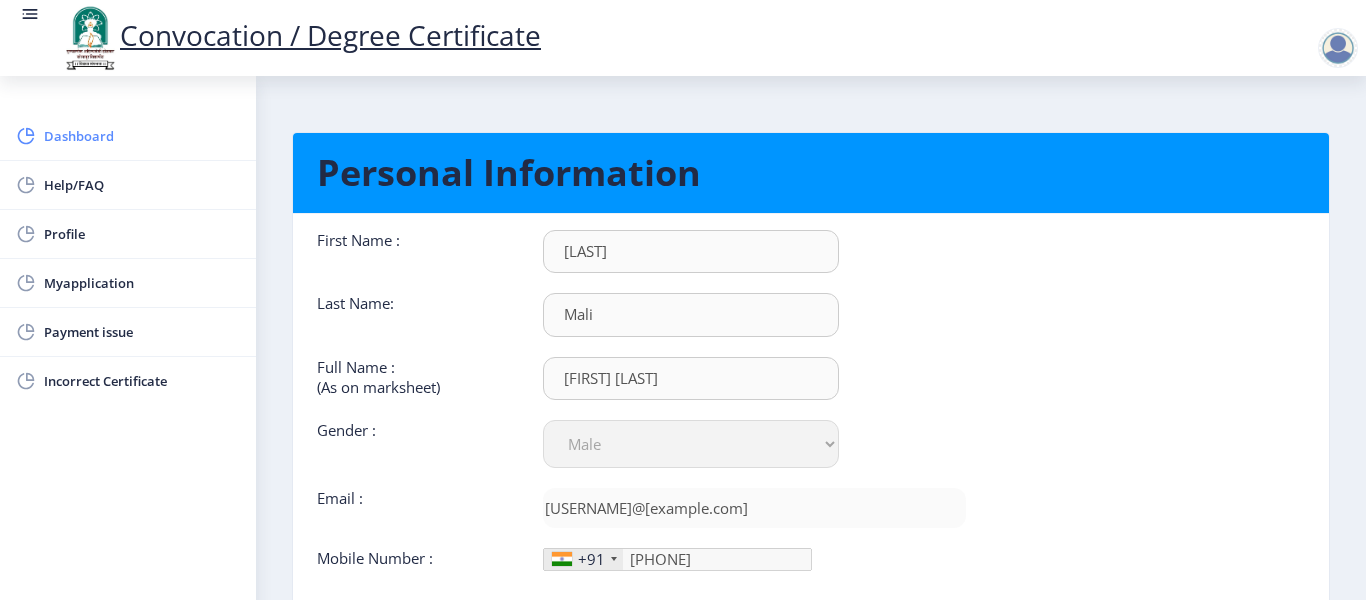 click on "Dashboard" 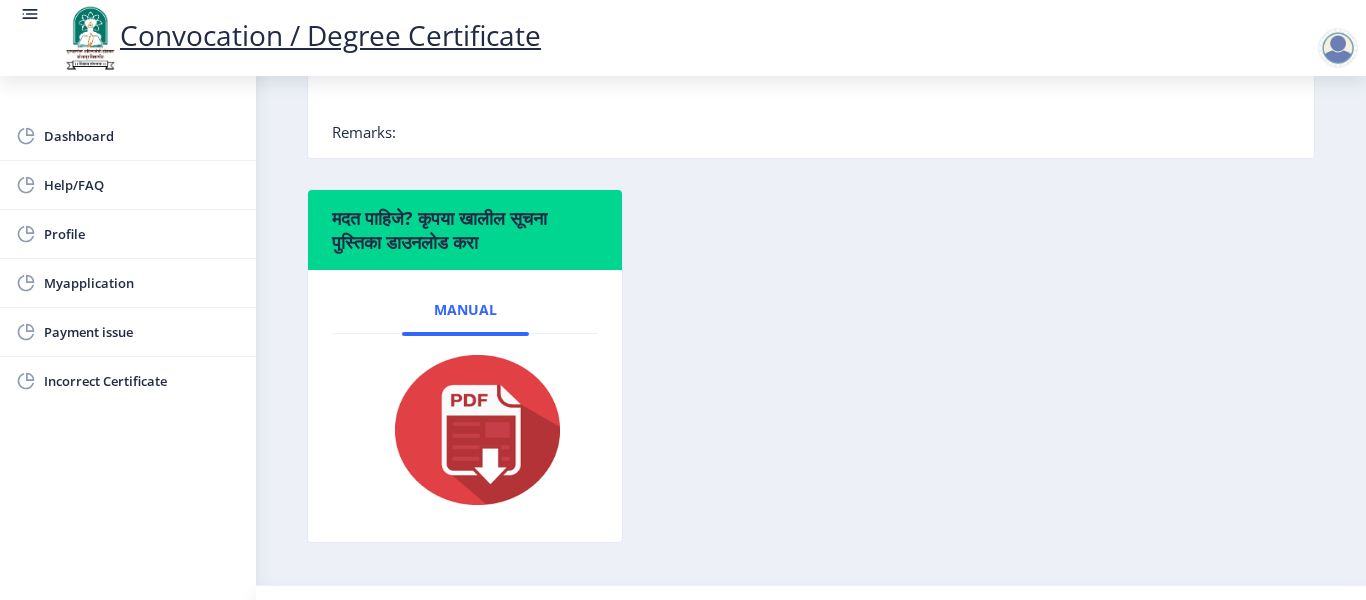 scroll, scrollTop: 666, scrollLeft: 0, axis: vertical 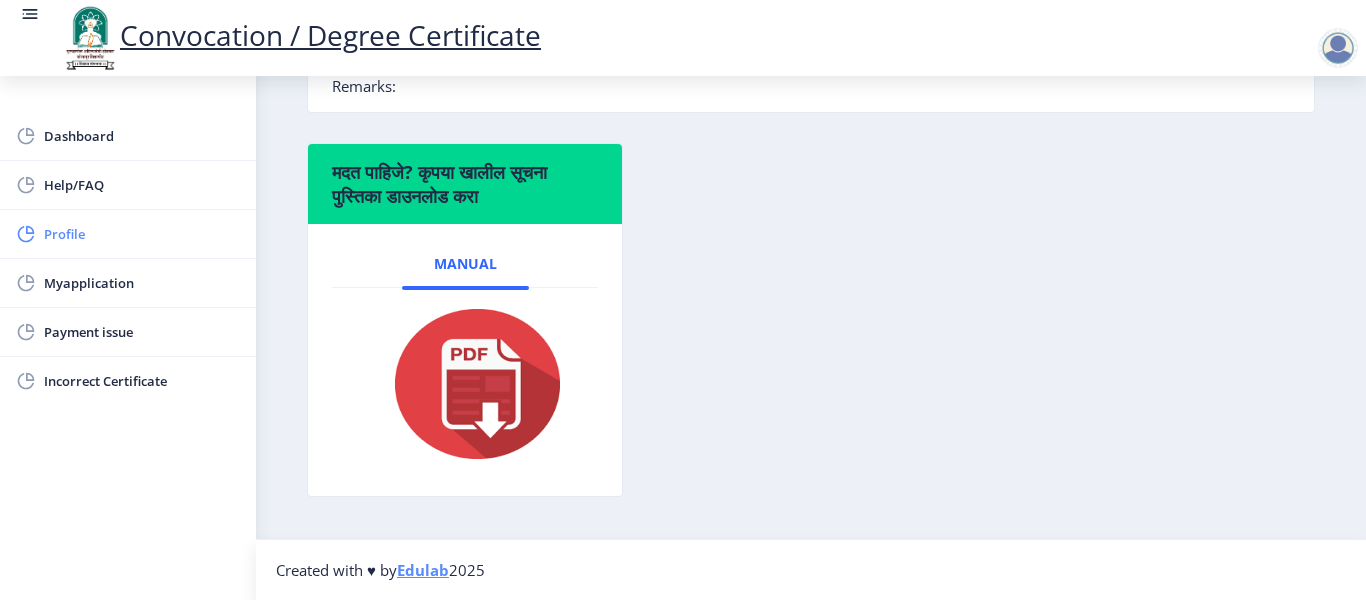 click on "Profile" 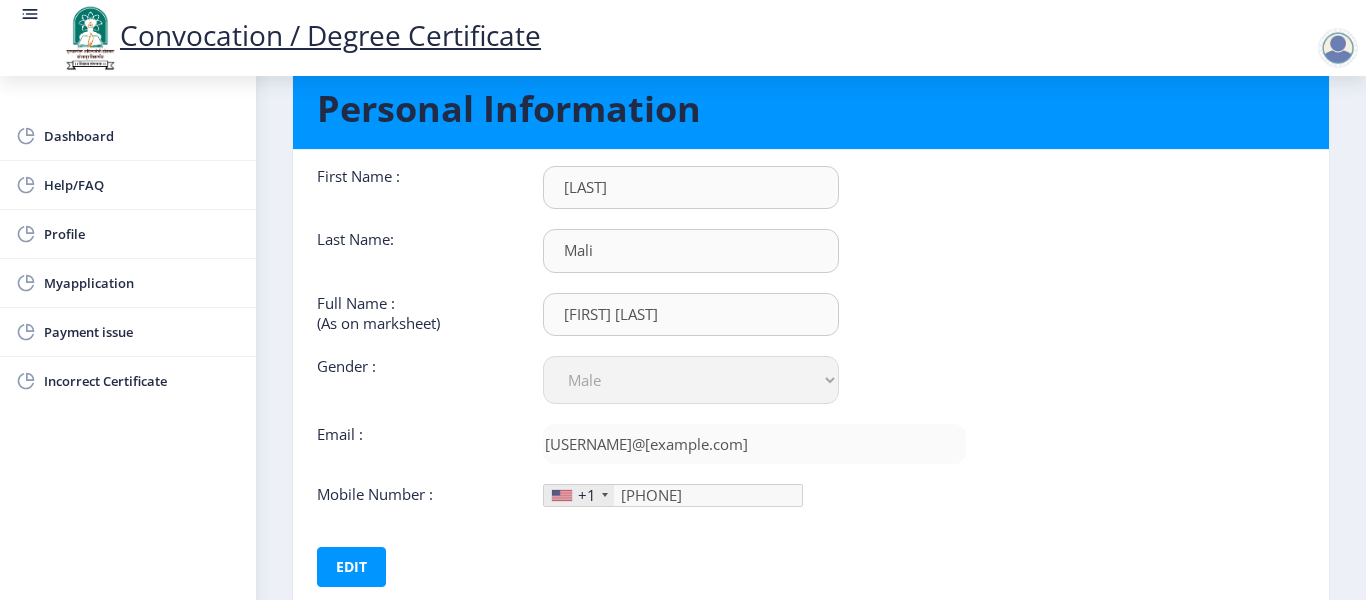 scroll, scrollTop: 100, scrollLeft: 0, axis: vertical 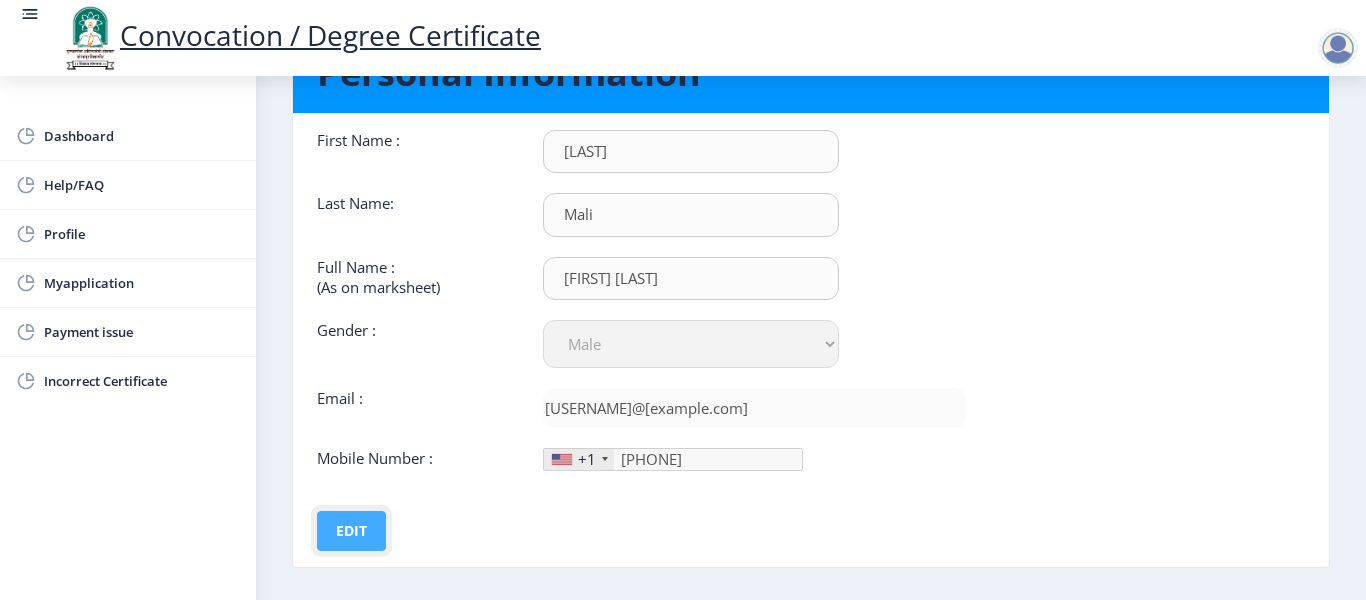click on "Edit" 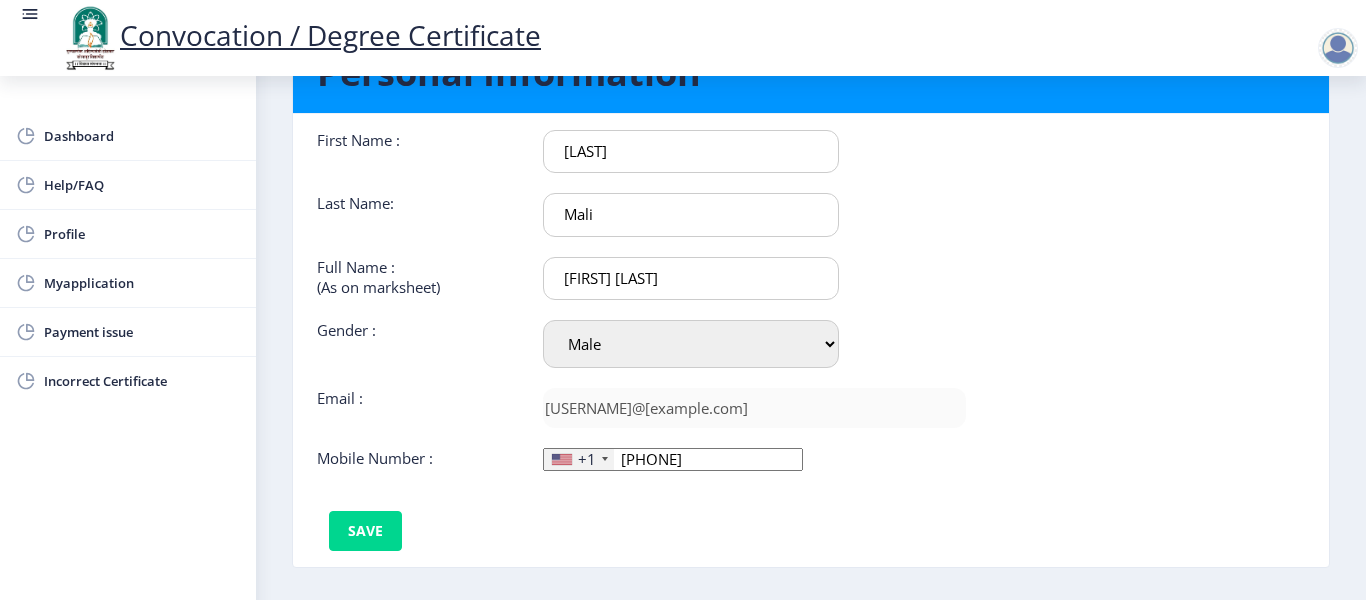 click on "+1" 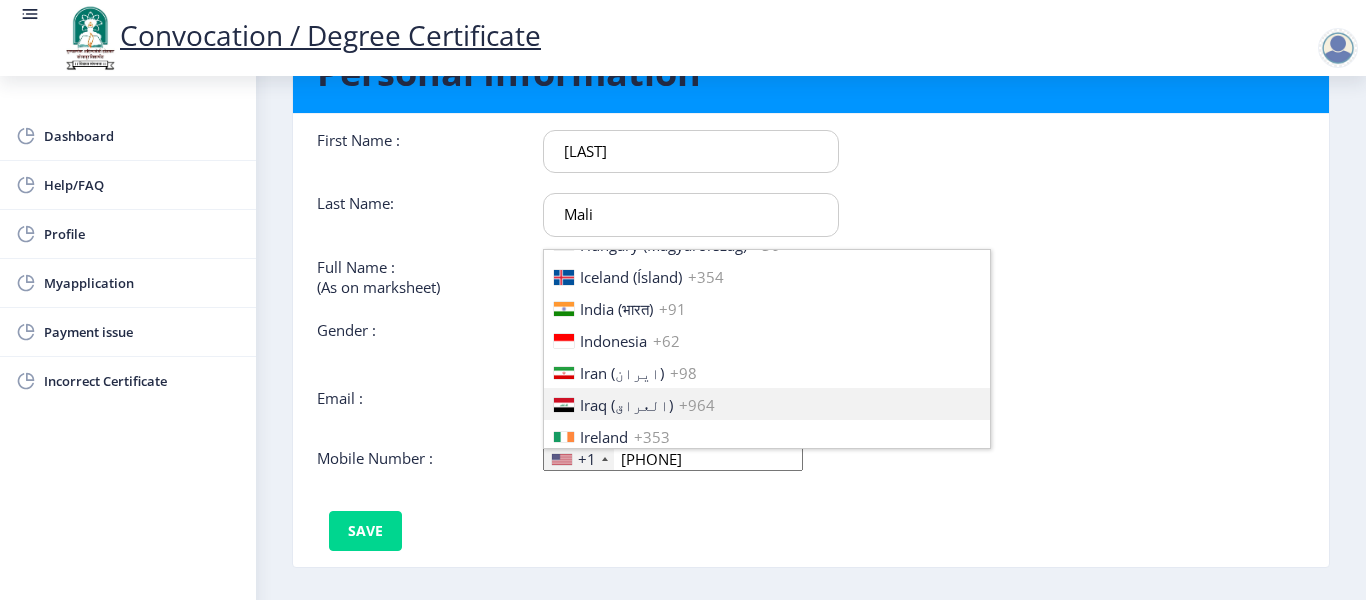 scroll, scrollTop: 3100, scrollLeft: 0, axis: vertical 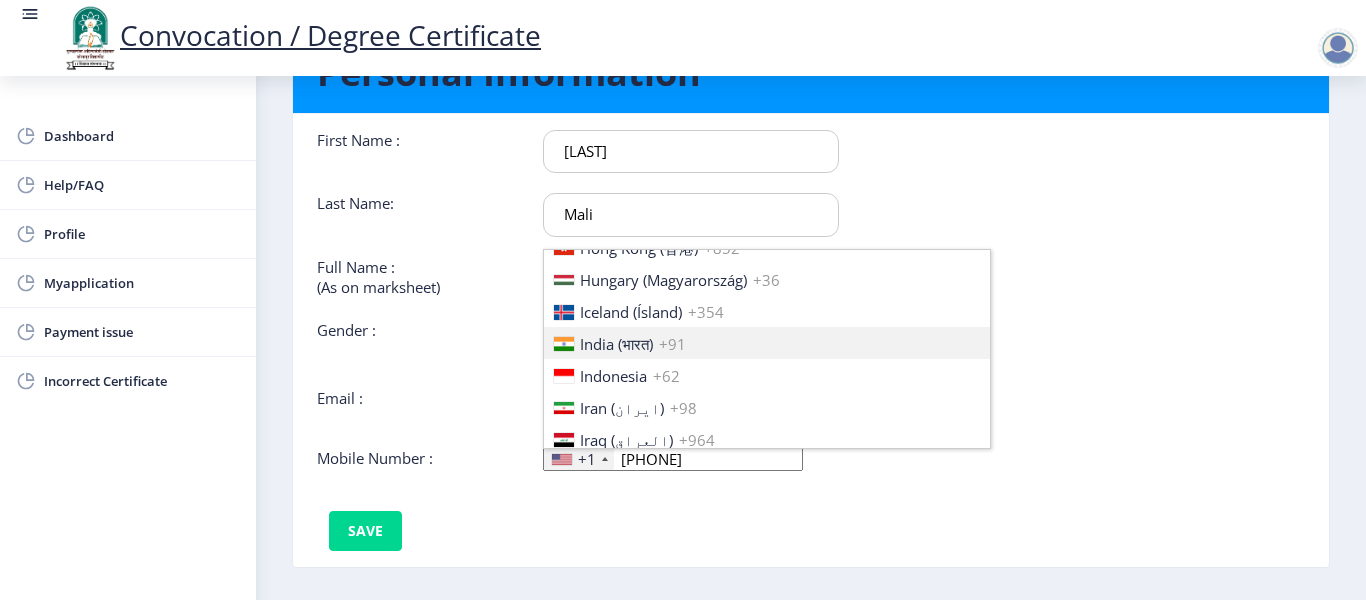 click on "India (भारत)" at bounding box center [616, 344] 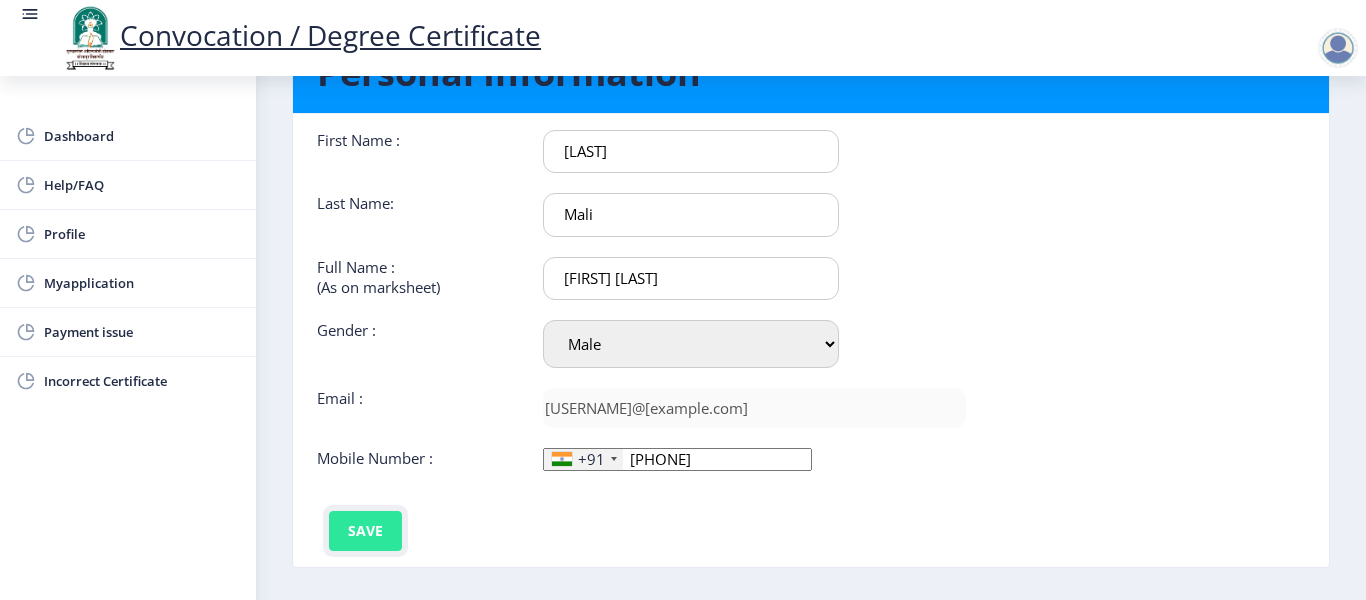 click on "Save" 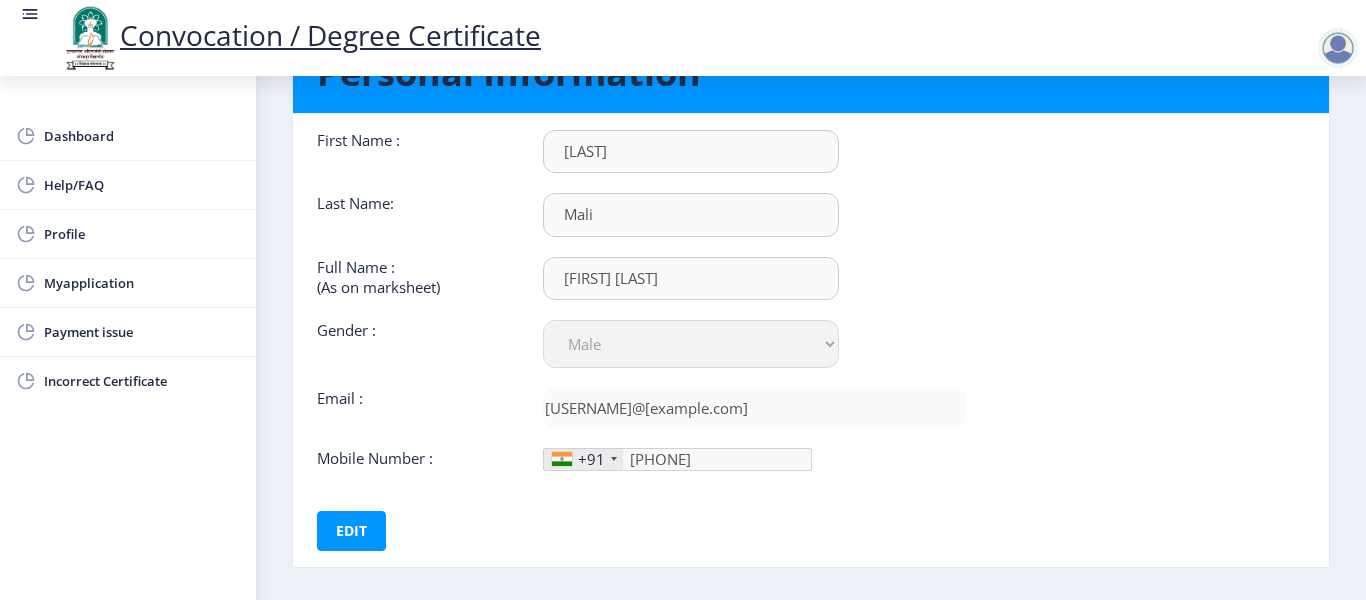click 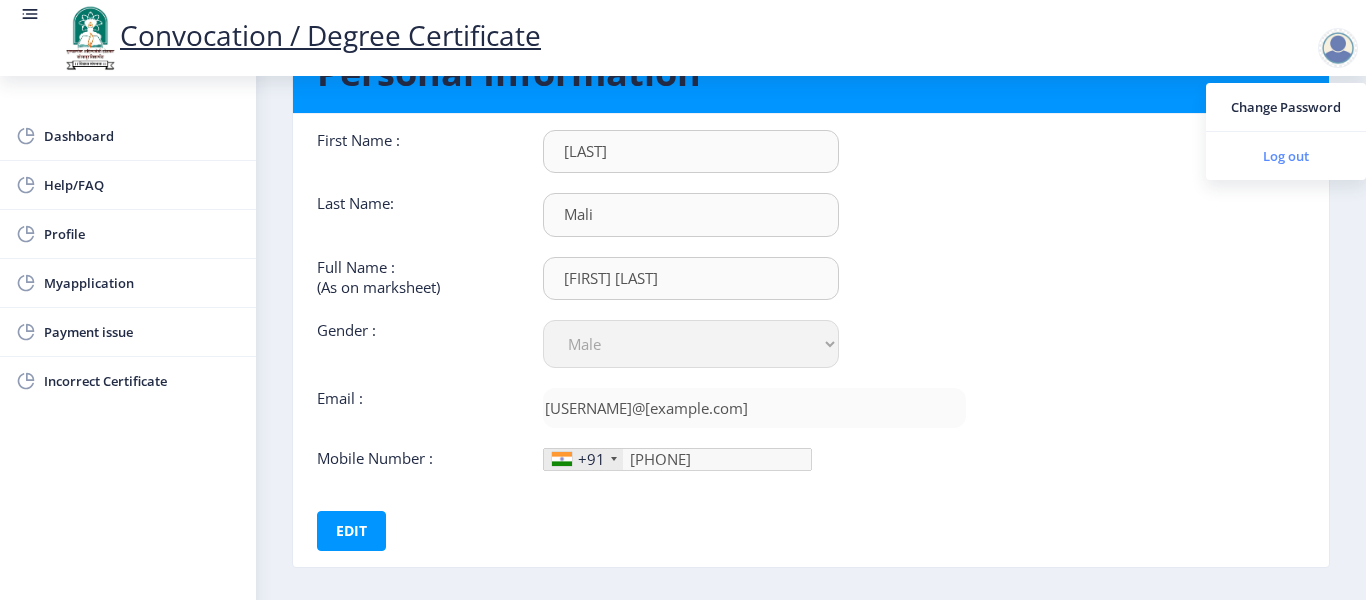 click on "Log out" at bounding box center [1286, 156] 